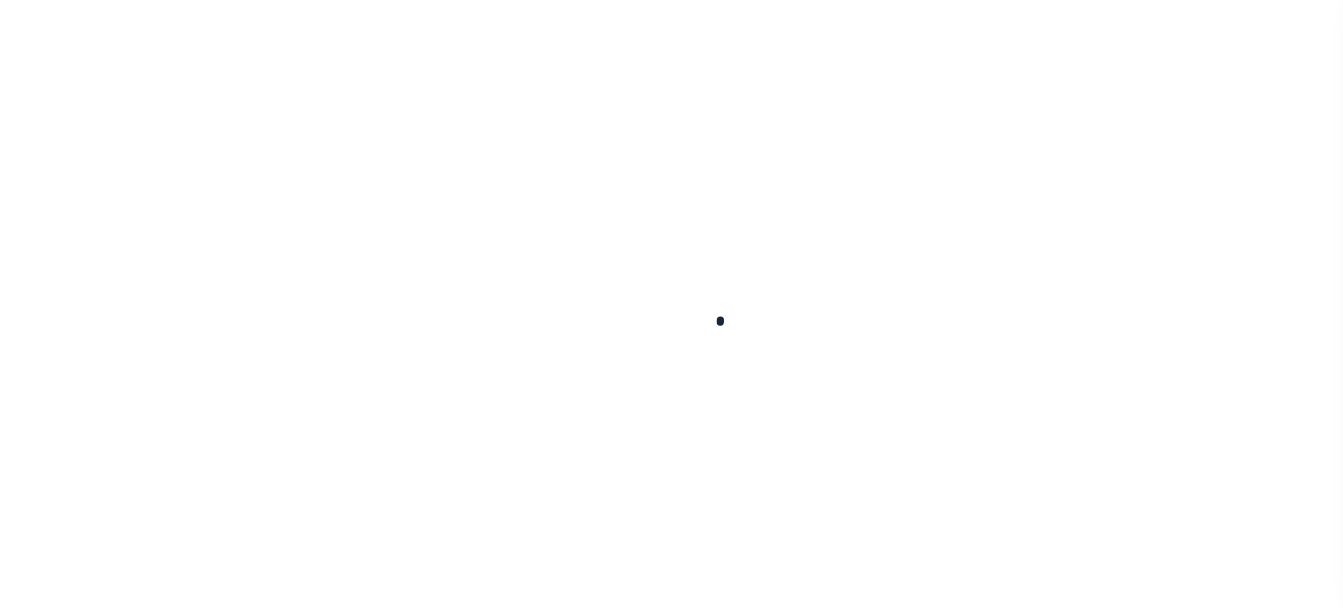 scroll, scrollTop: 0, scrollLeft: 0, axis: both 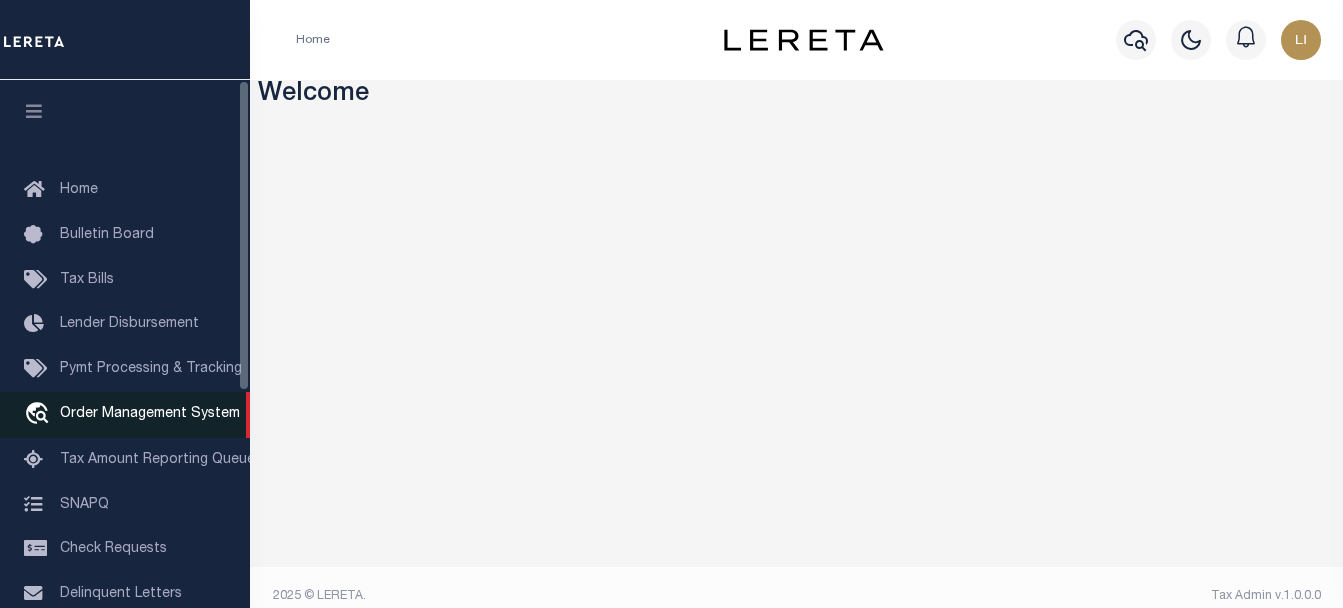 click on "Order Management System" at bounding box center (150, 414) 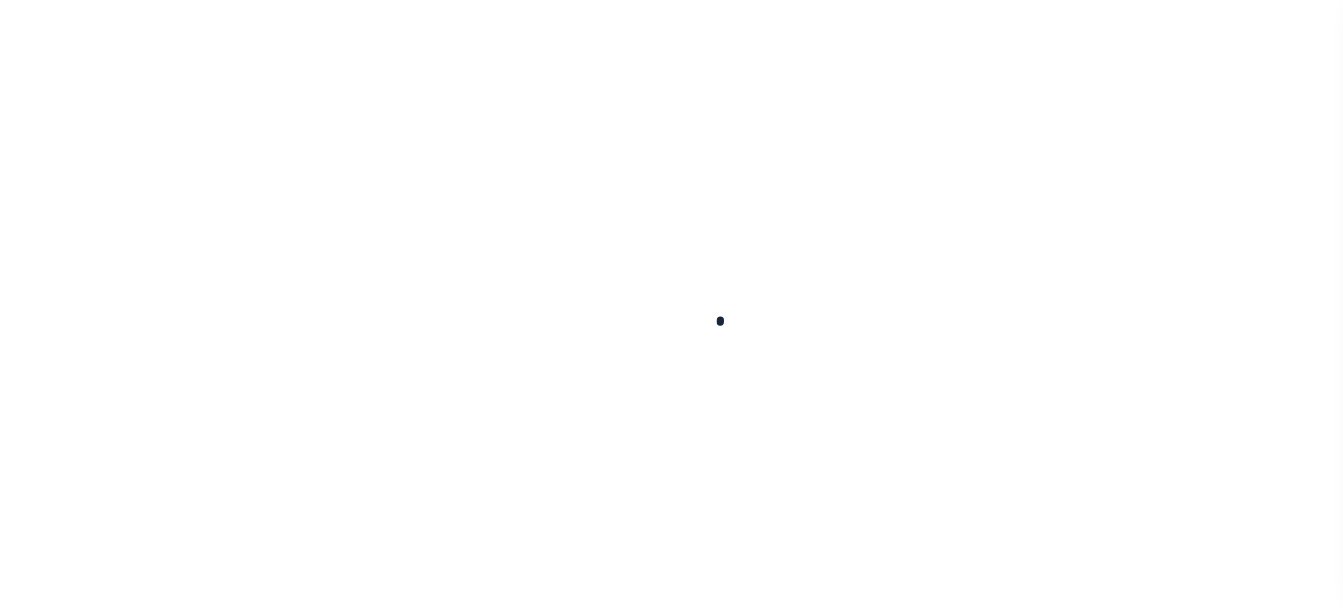 scroll, scrollTop: 0, scrollLeft: 0, axis: both 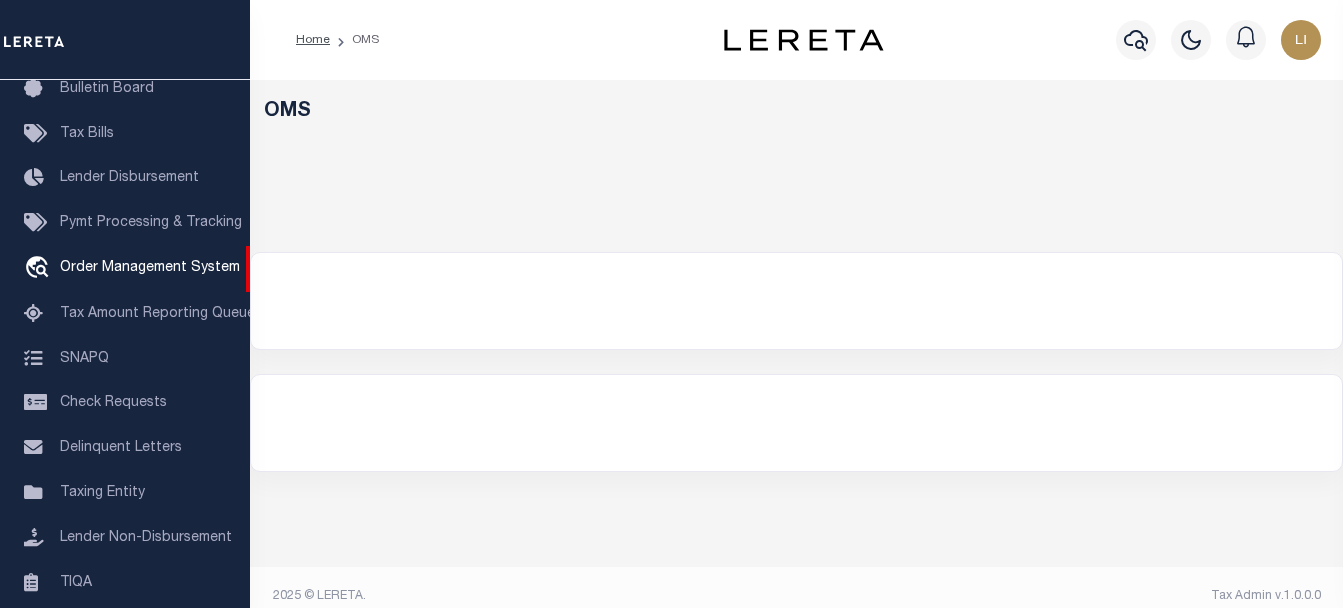 select on "200" 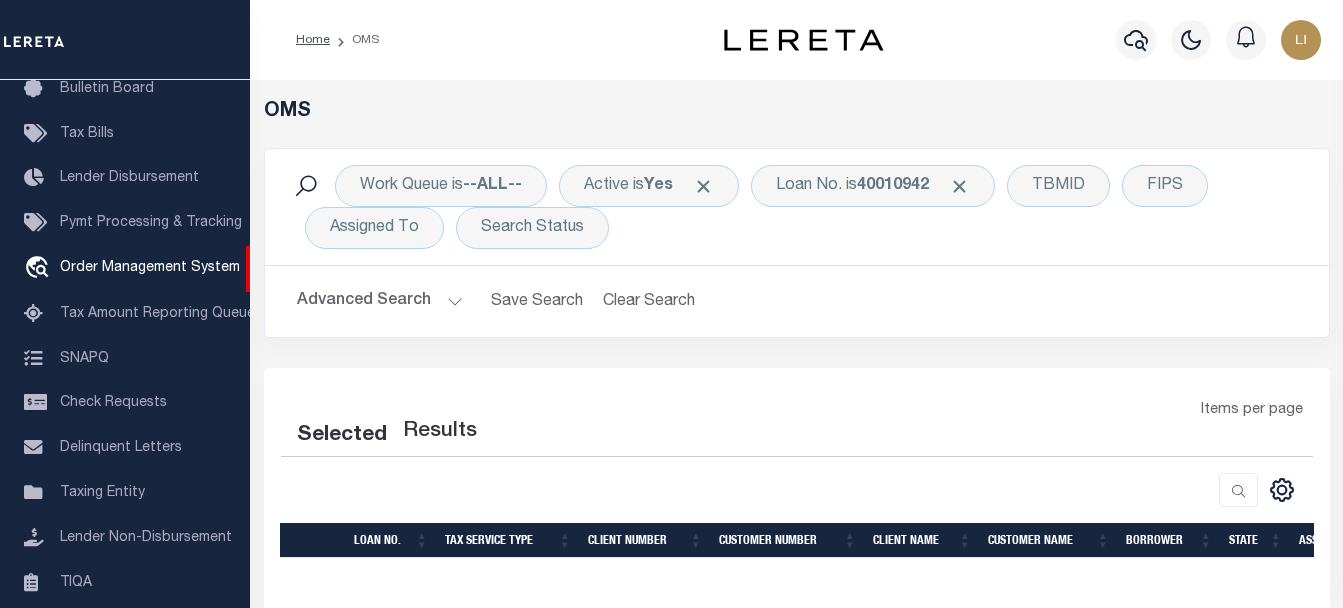 select on "200" 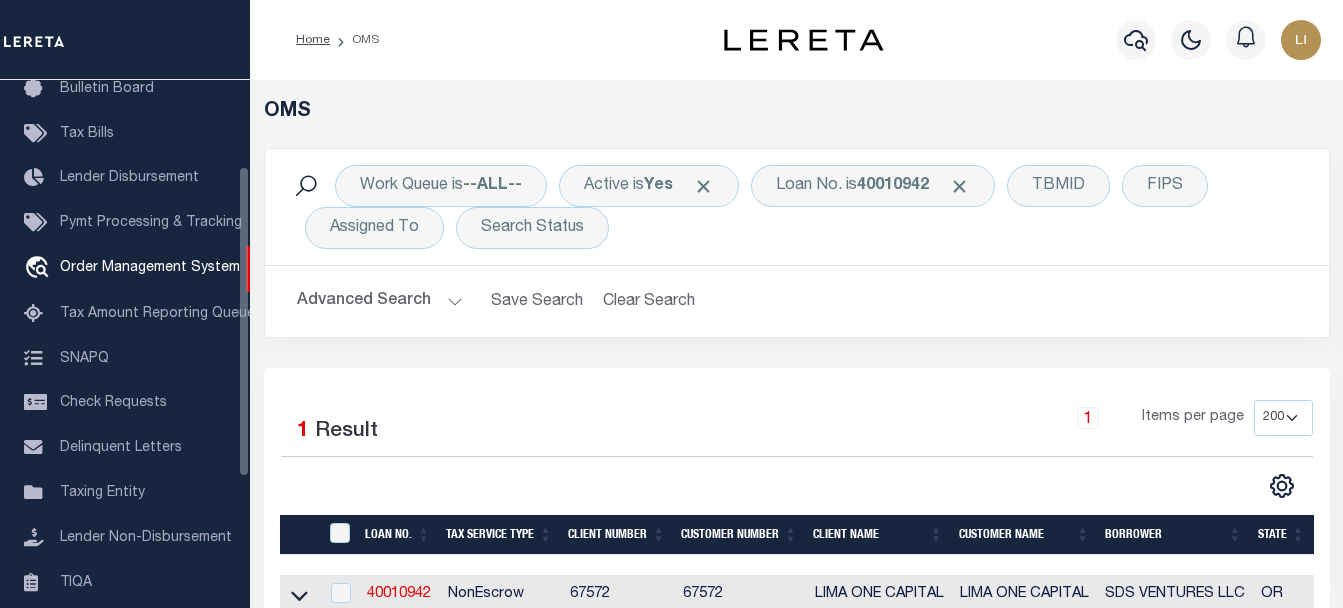 click on "Selected
1   Result" at bounding box center [399, 428] 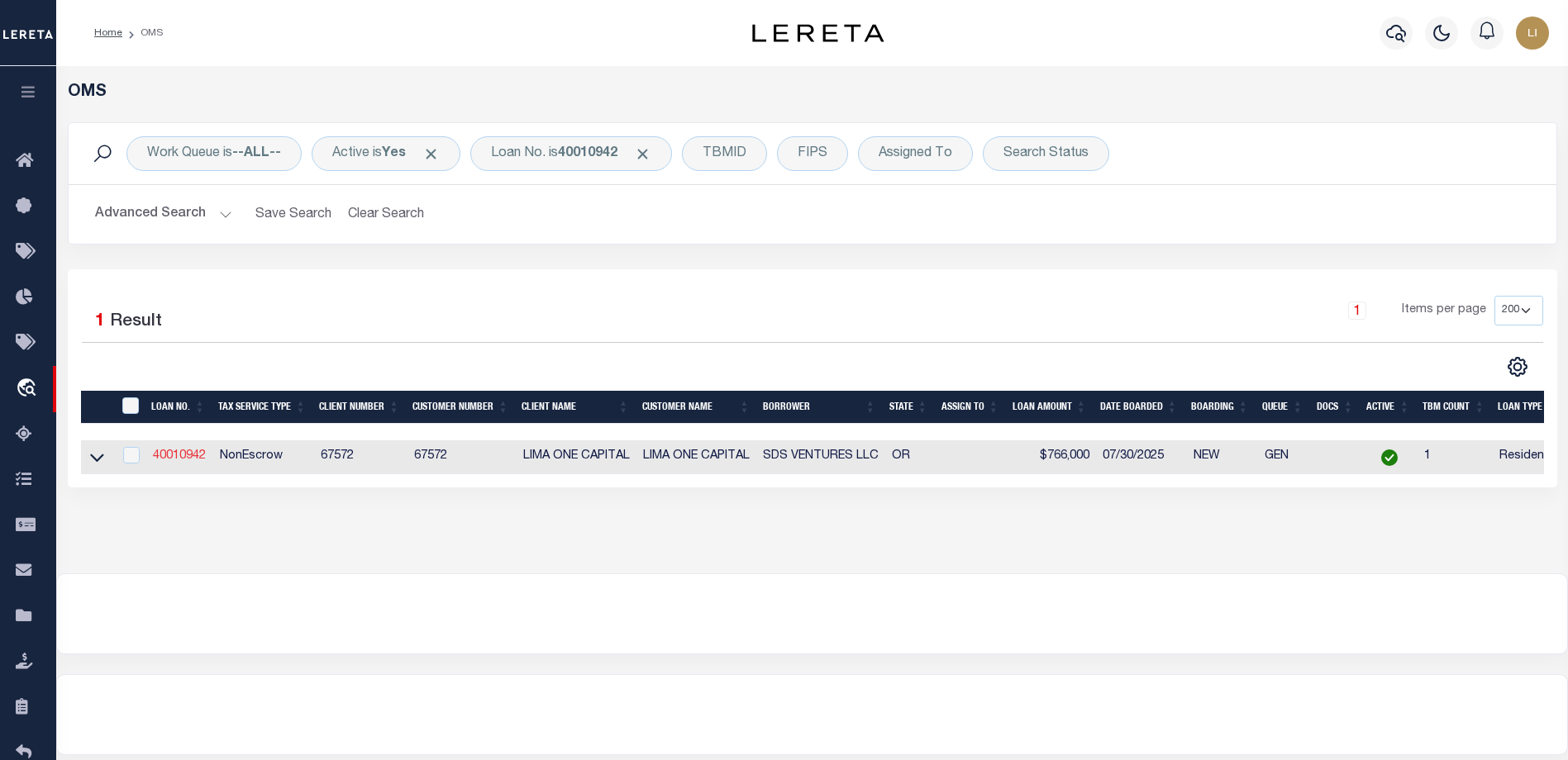 click on "40010942" at bounding box center [179, 456] 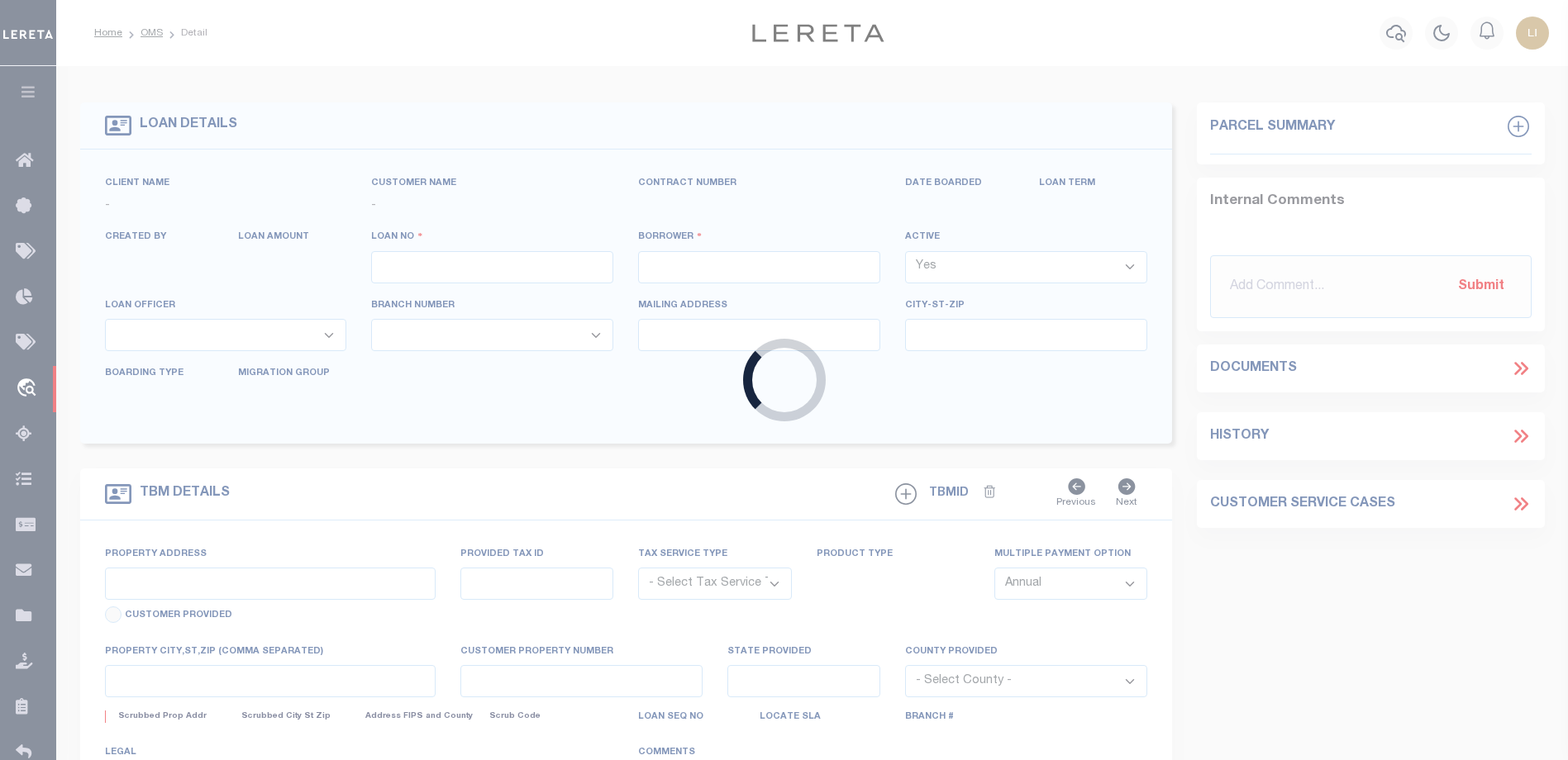 type on "40010942" 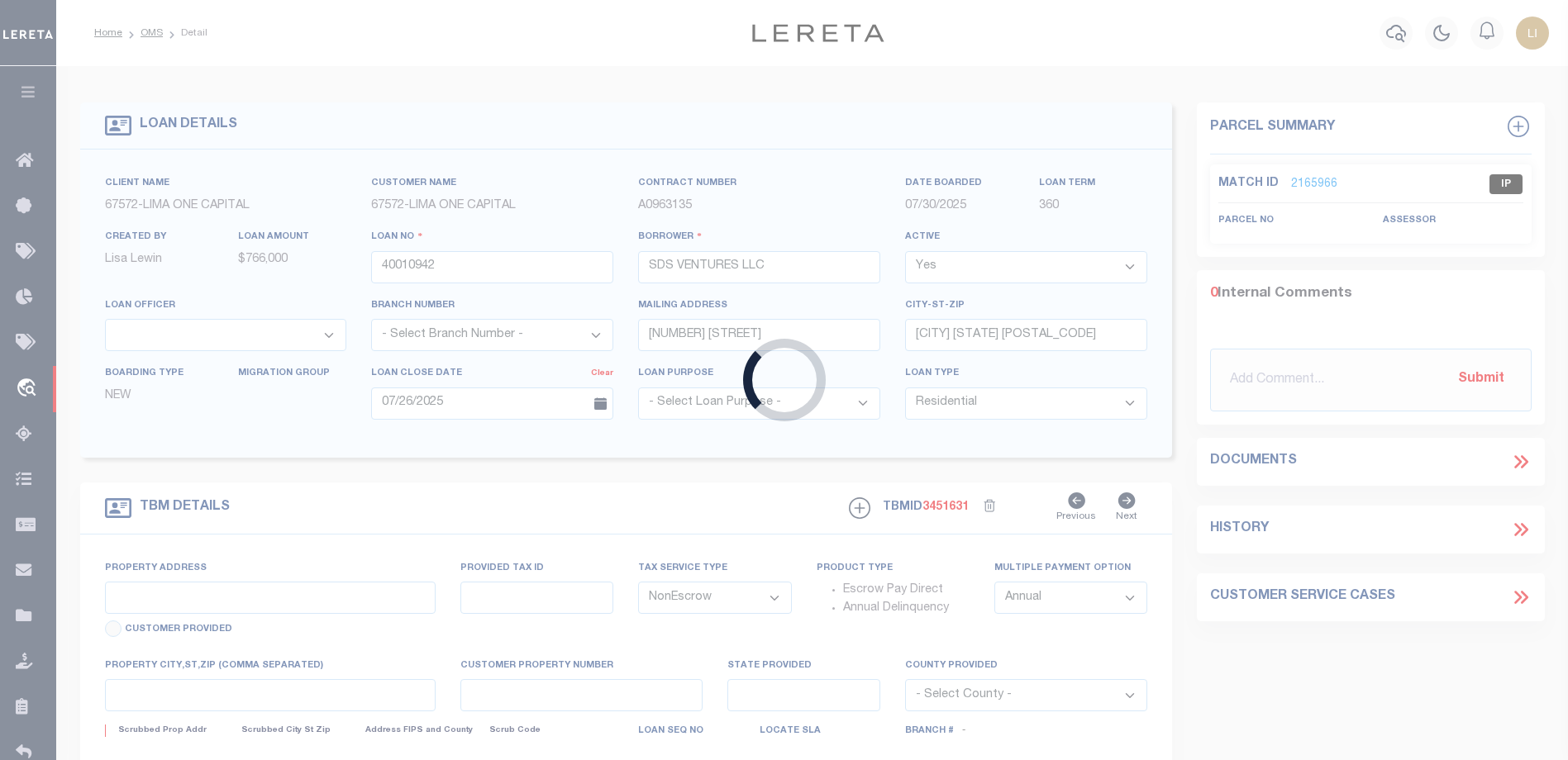 type on "18911 SW HAZELWOOD LN" 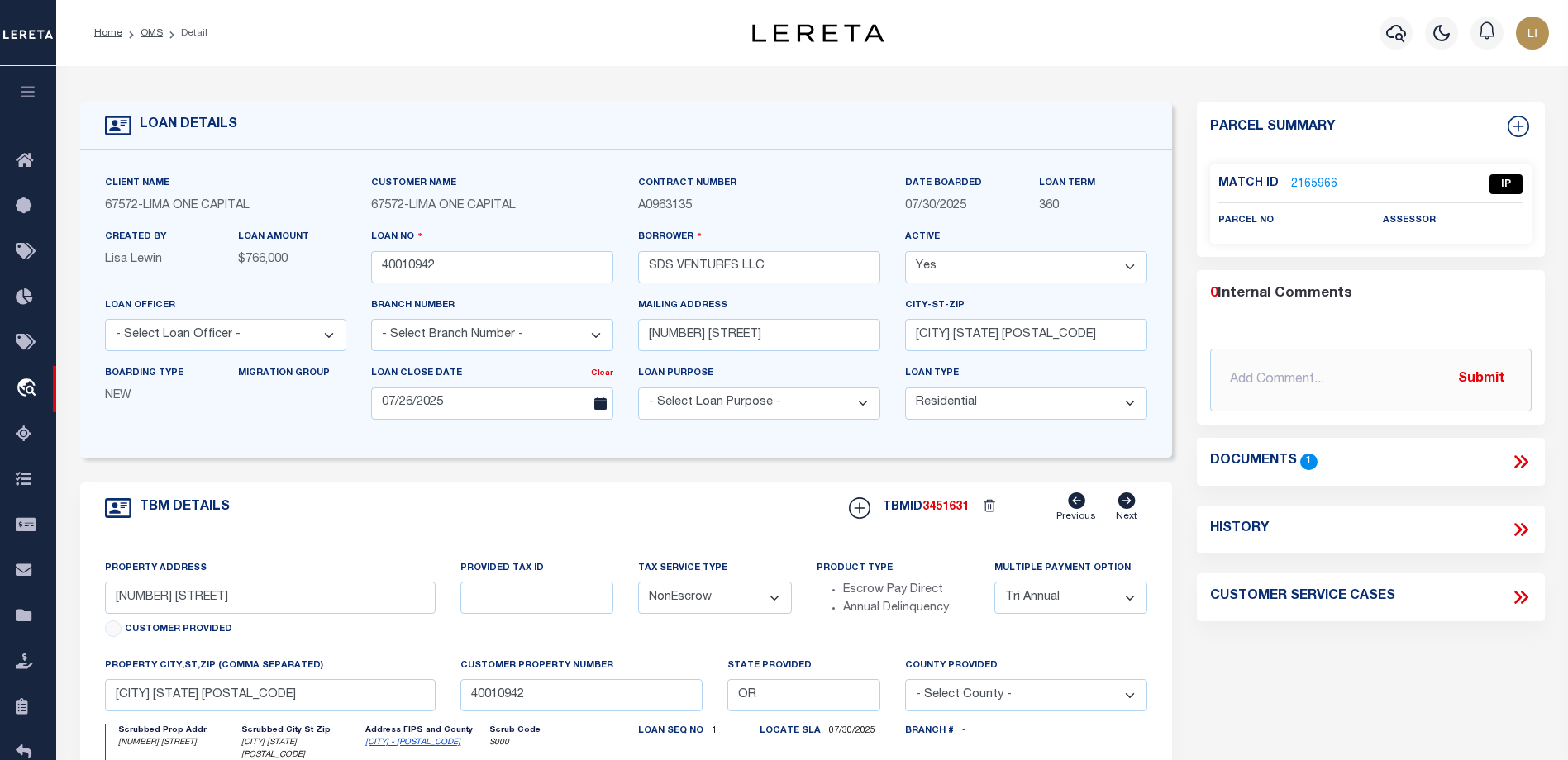 click 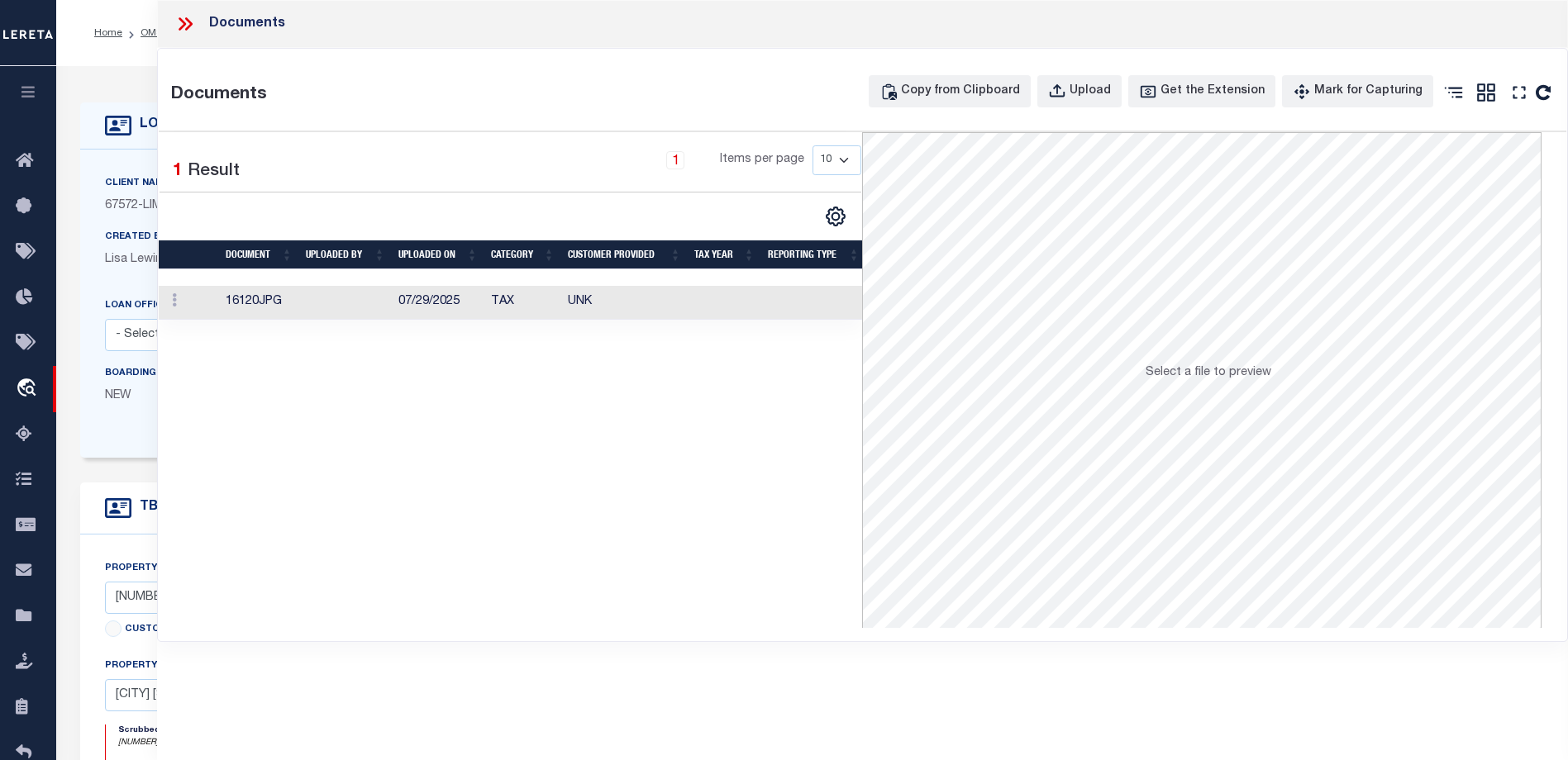 click at bounding box center (346, 302) 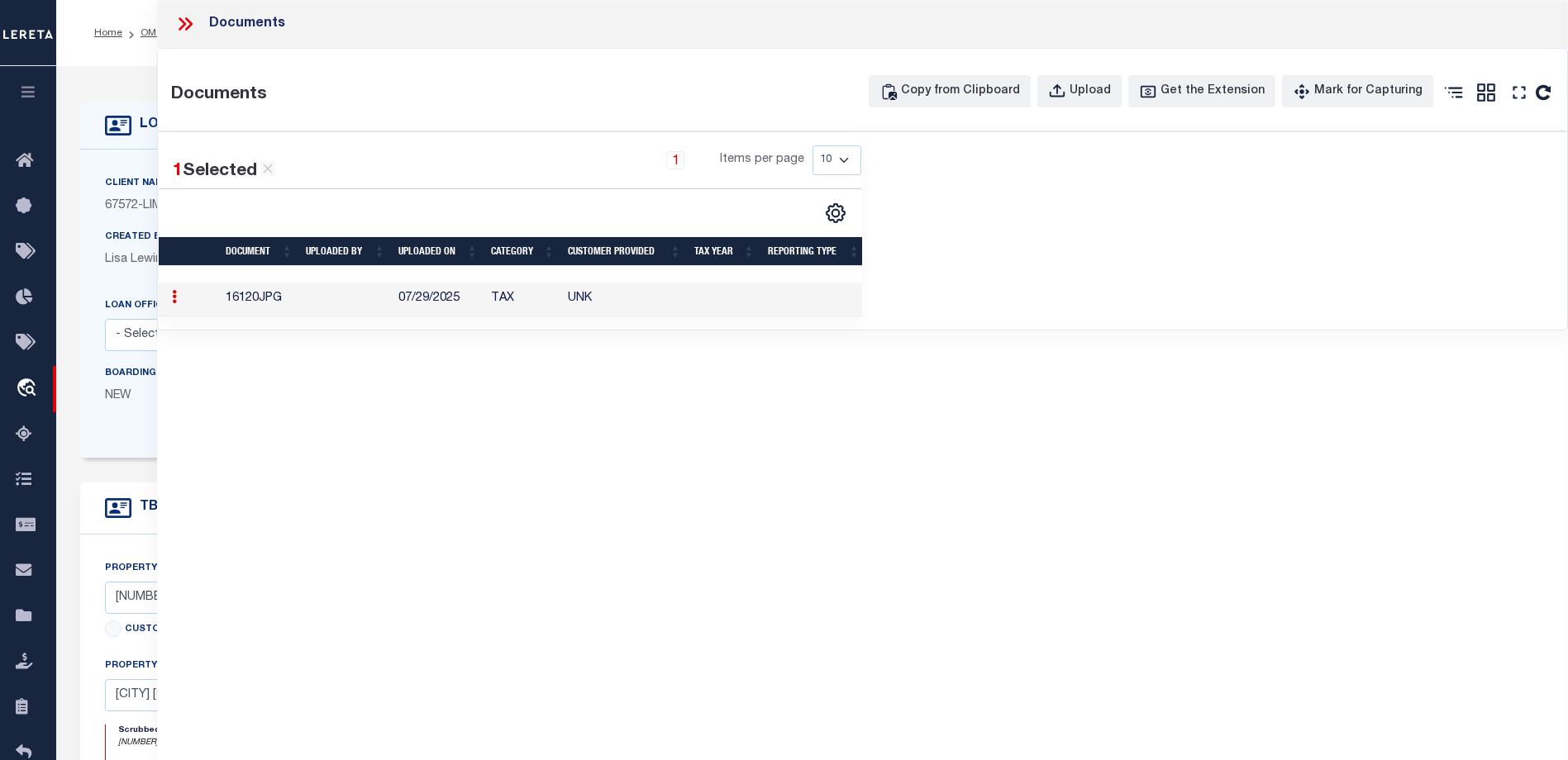 click 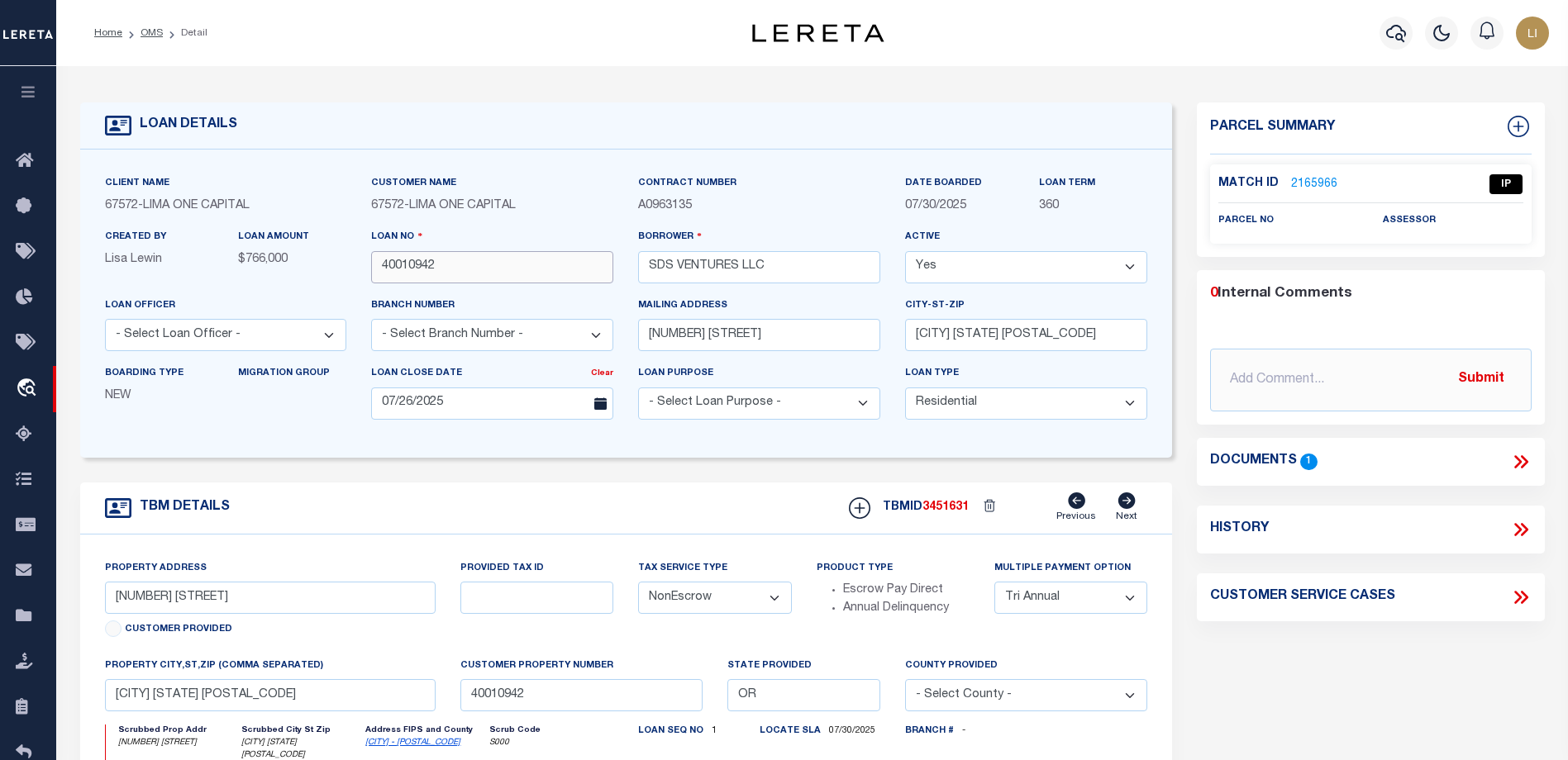 click on "40010942" at bounding box center [492, 267] 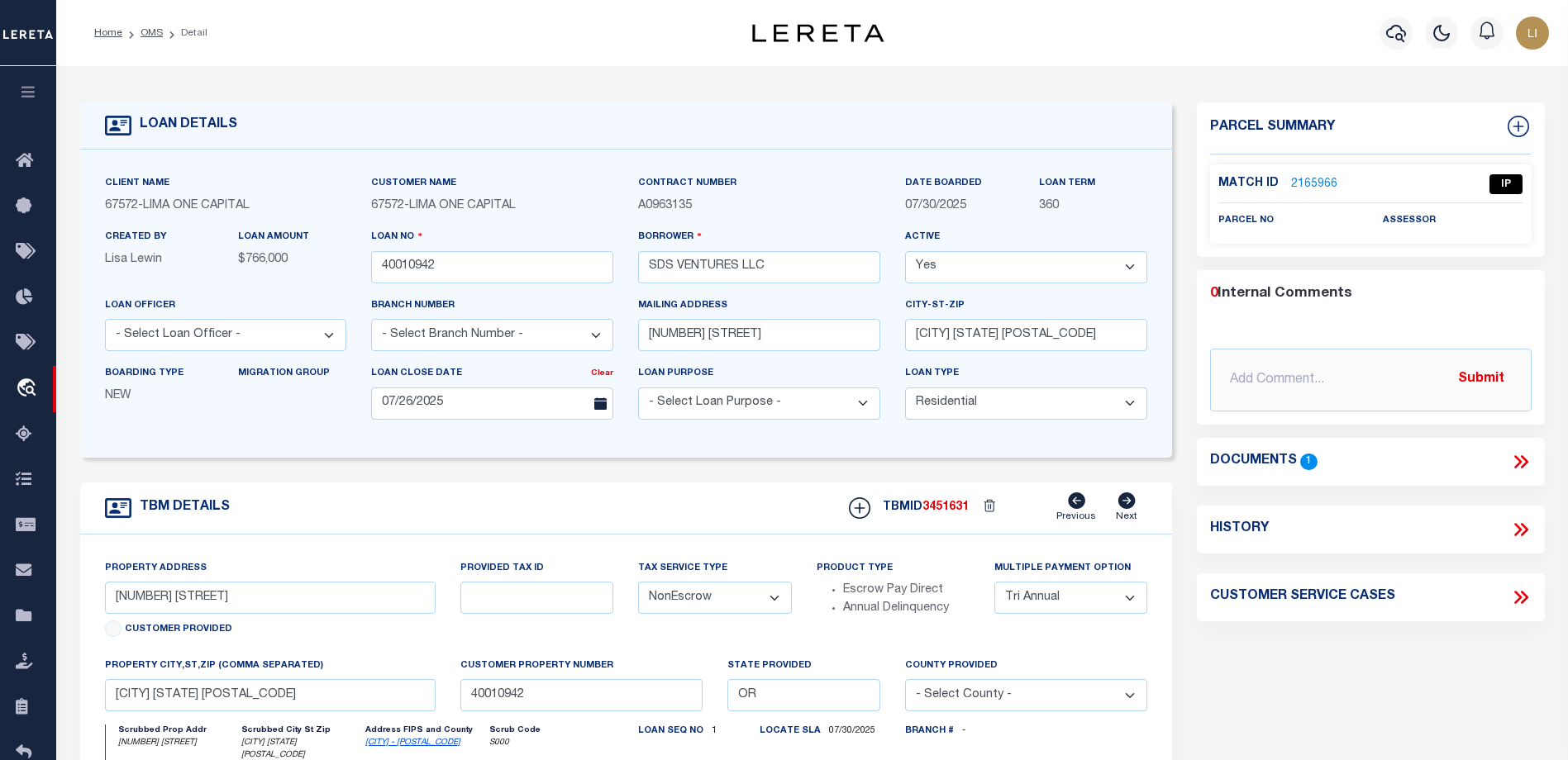 click 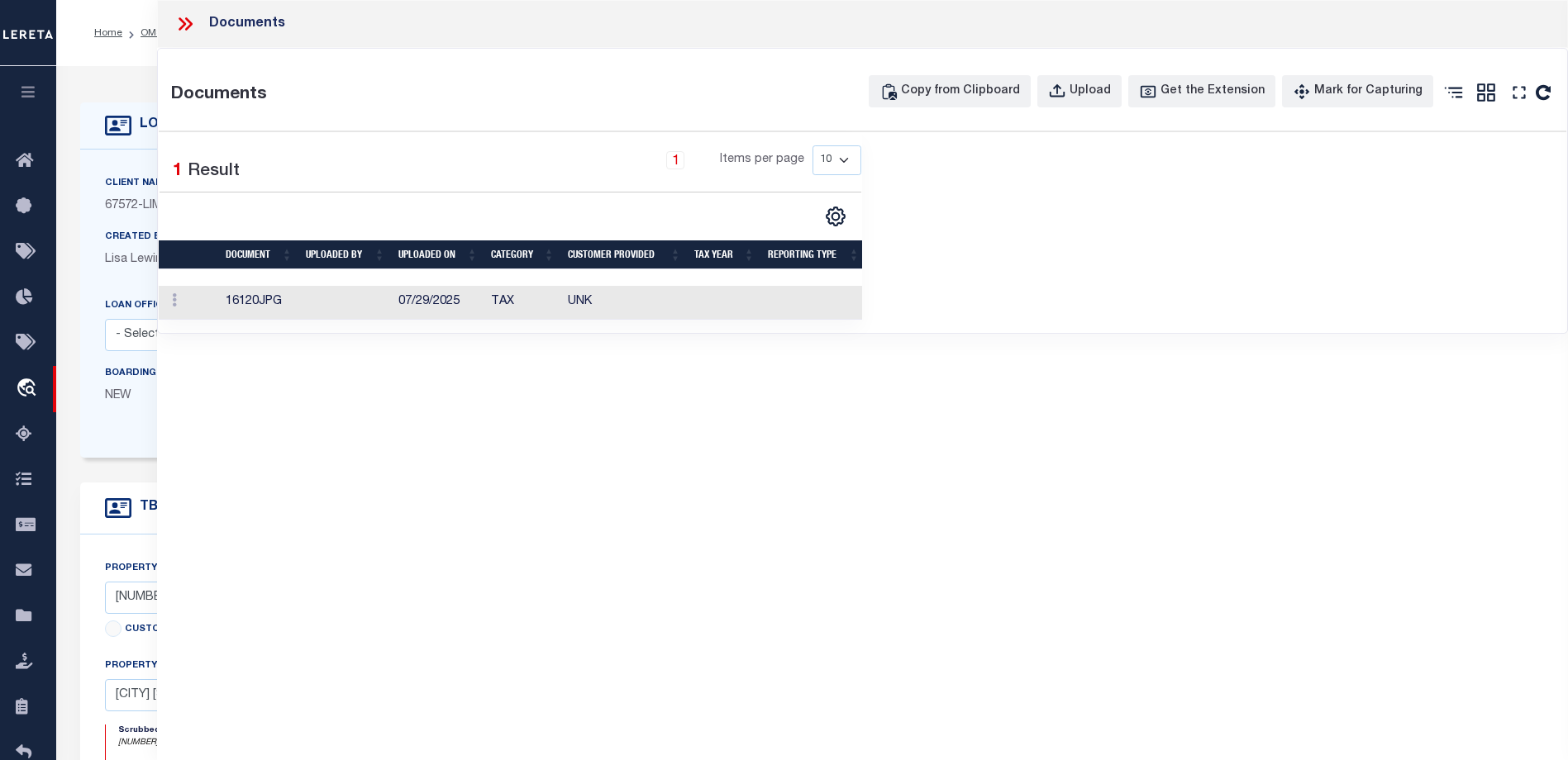 click at bounding box center [346, 302] 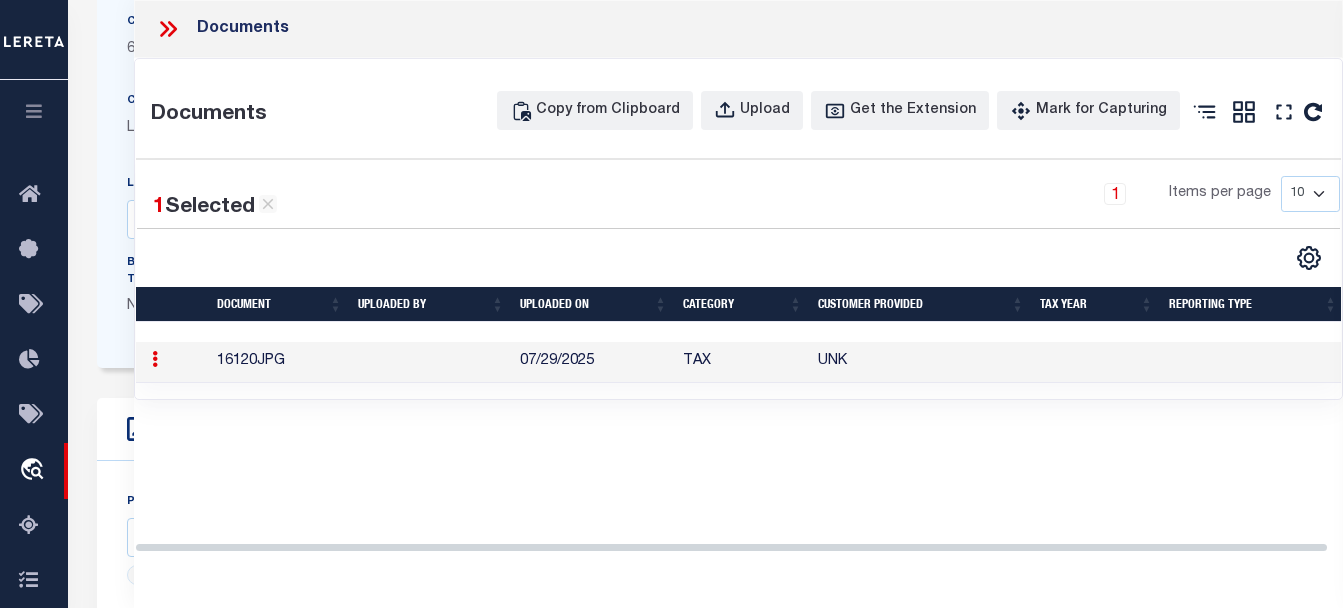 scroll, scrollTop: 300, scrollLeft: 0, axis: vertical 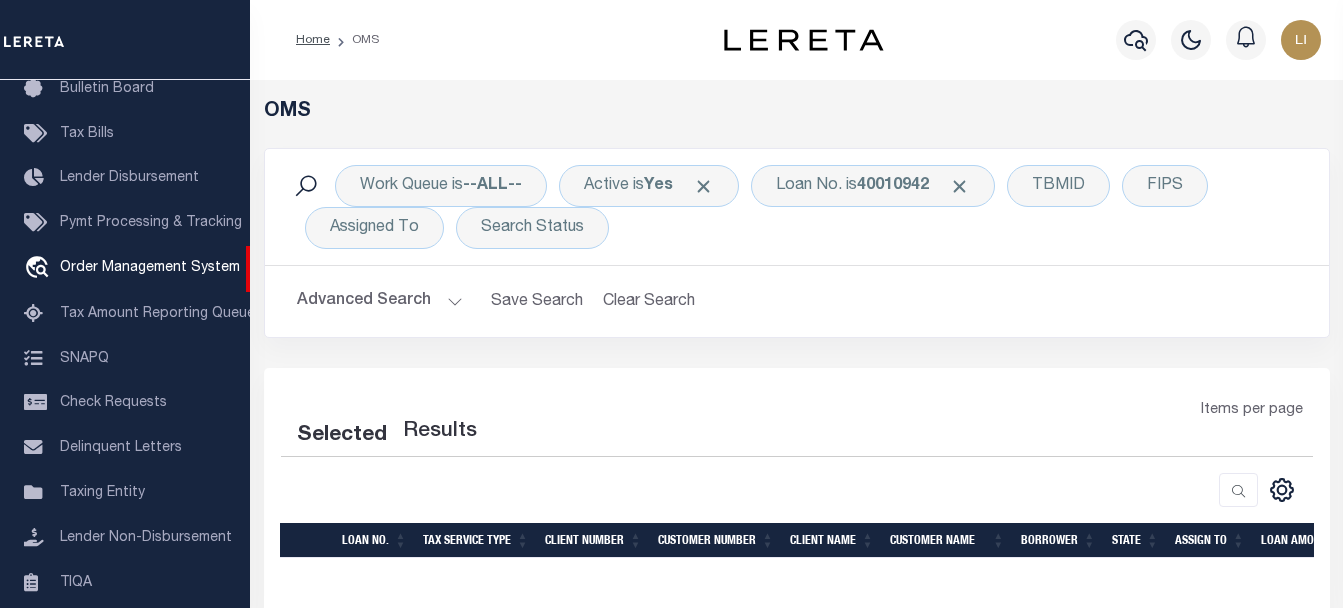 select on "200" 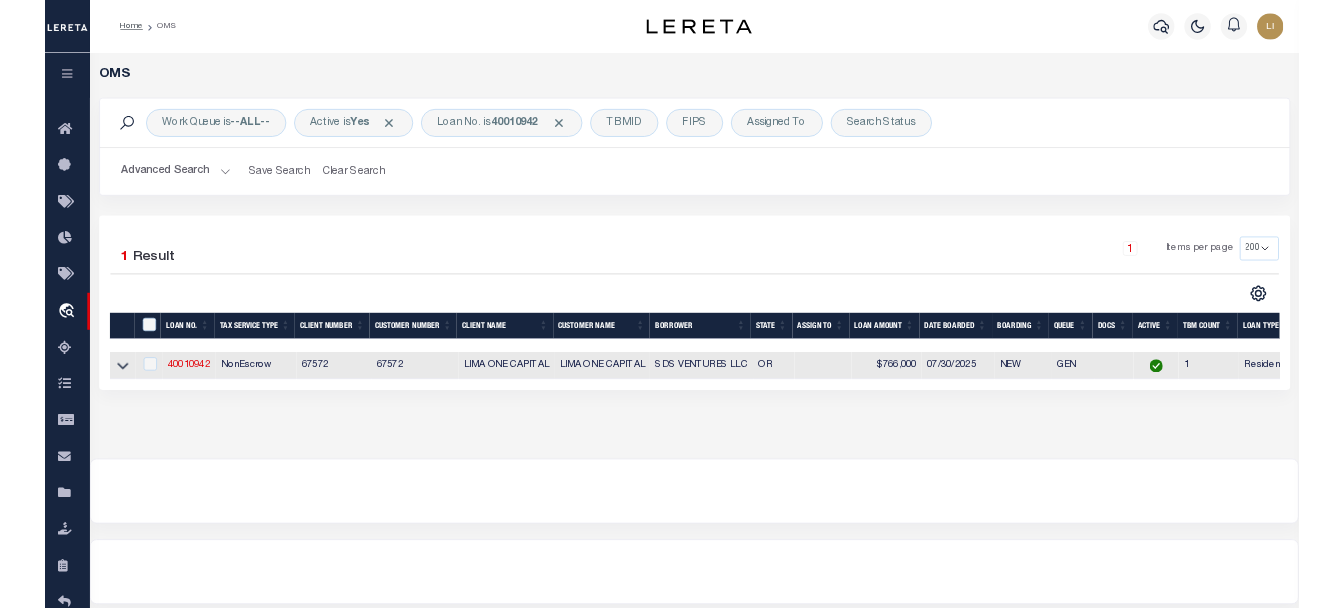 scroll, scrollTop: 0, scrollLeft: 0, axis: both 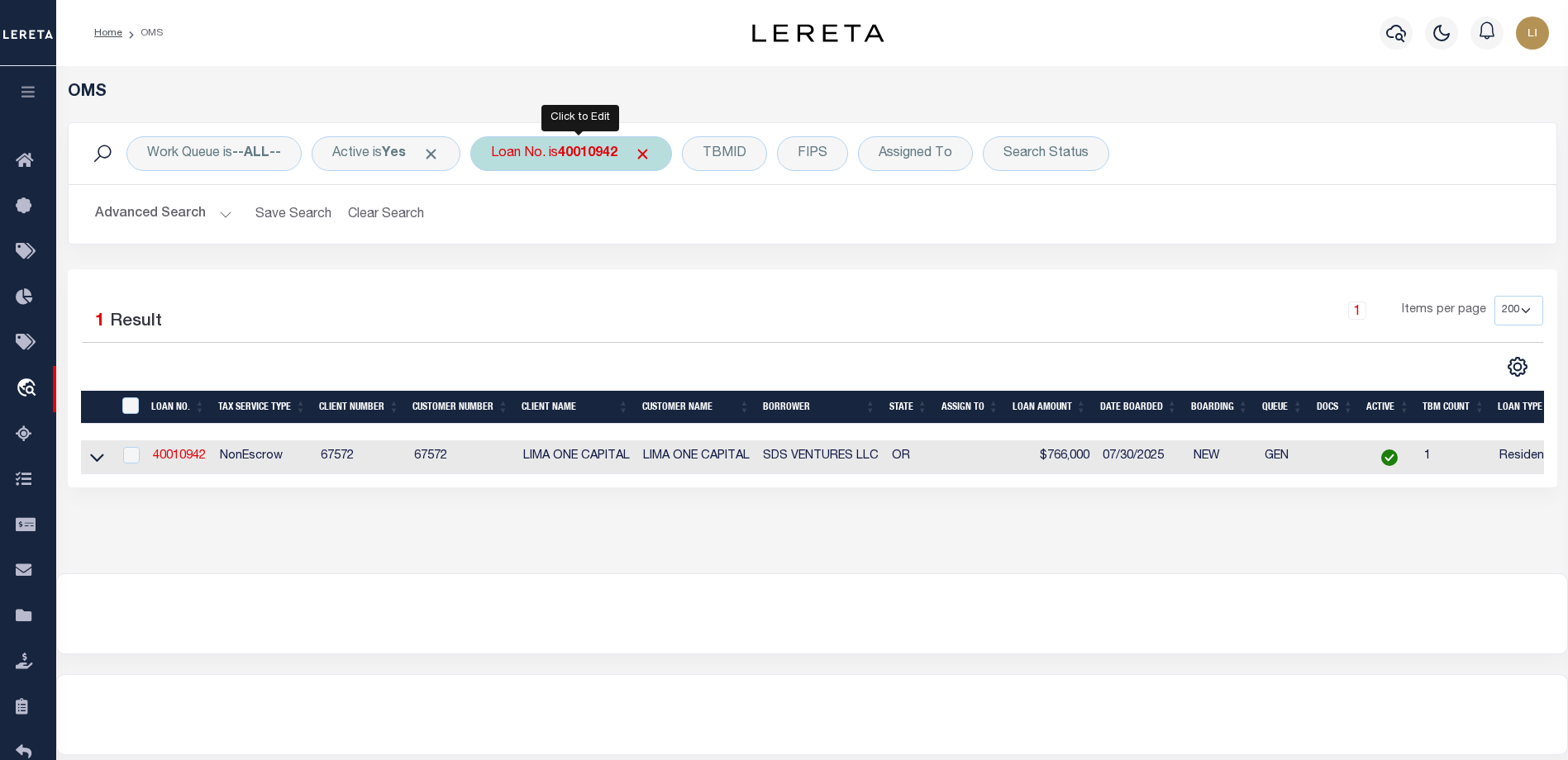 click on "Loan No. is  40010942" at bounding box center (571, 154) 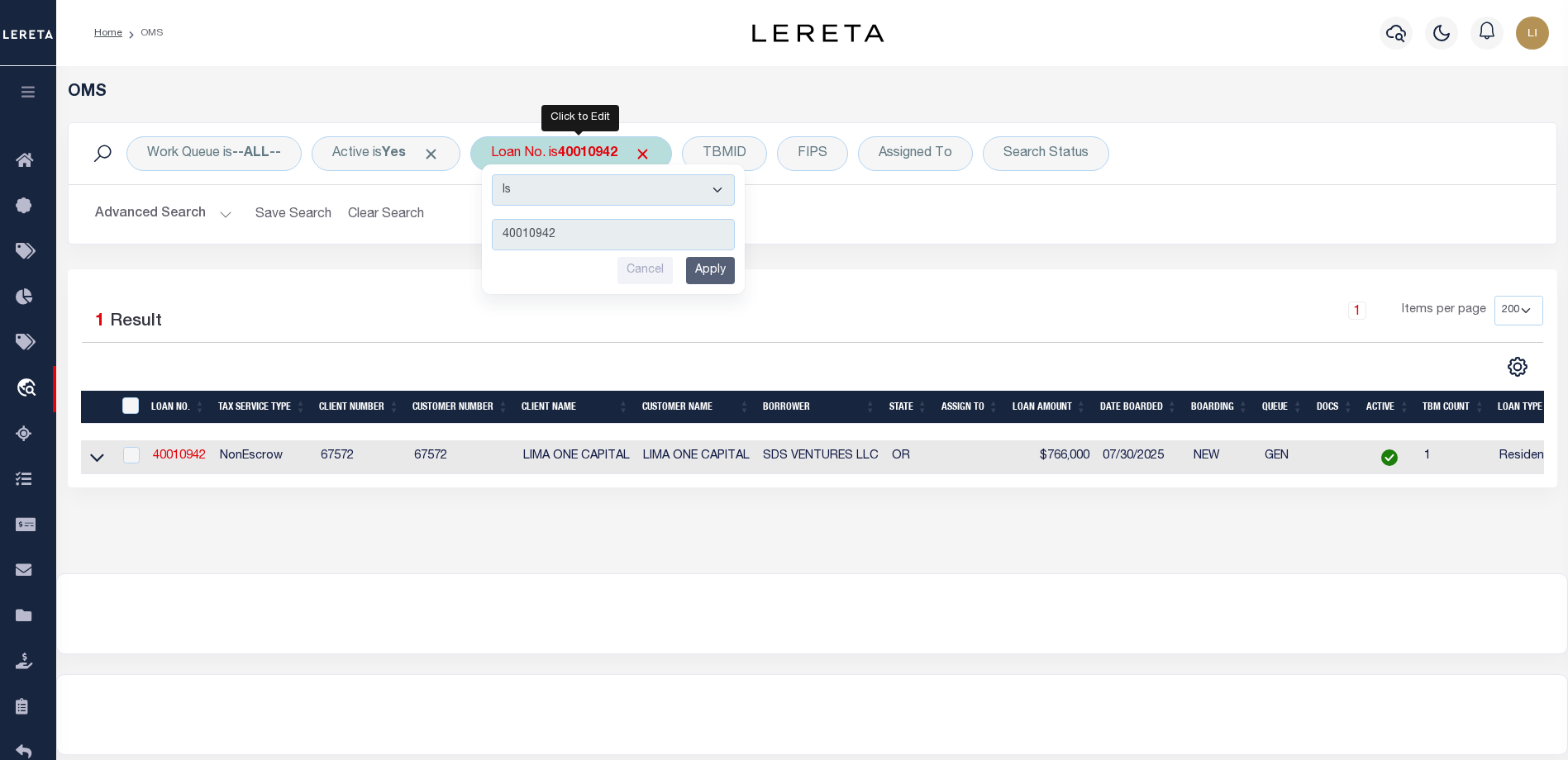 drag, startPoint x: 554, startPoint y: 183, endPoint x: 554, endPoint y: 192, distance: 9 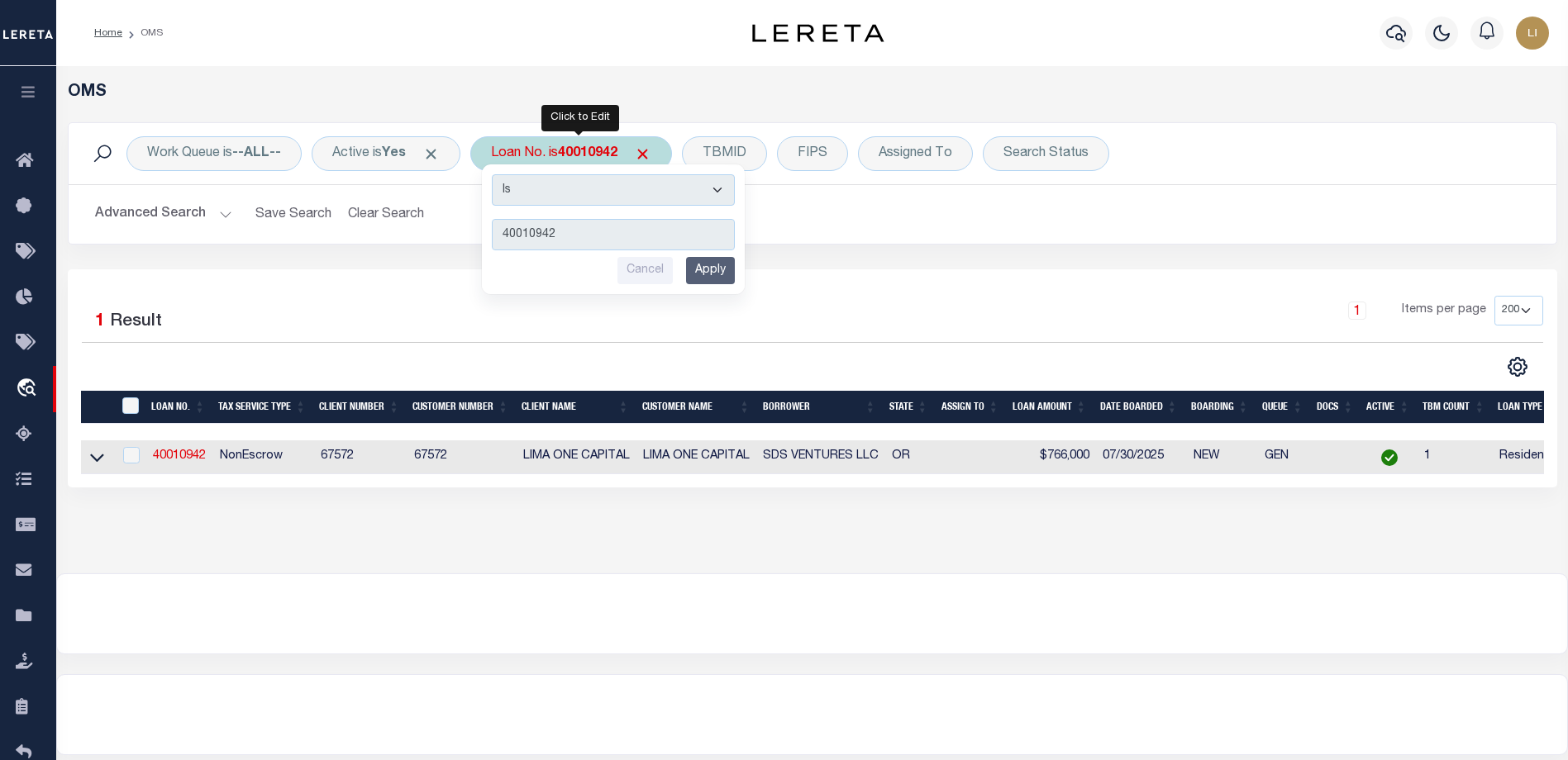 click on "Is
Contains" at bounding box center (613, 190) 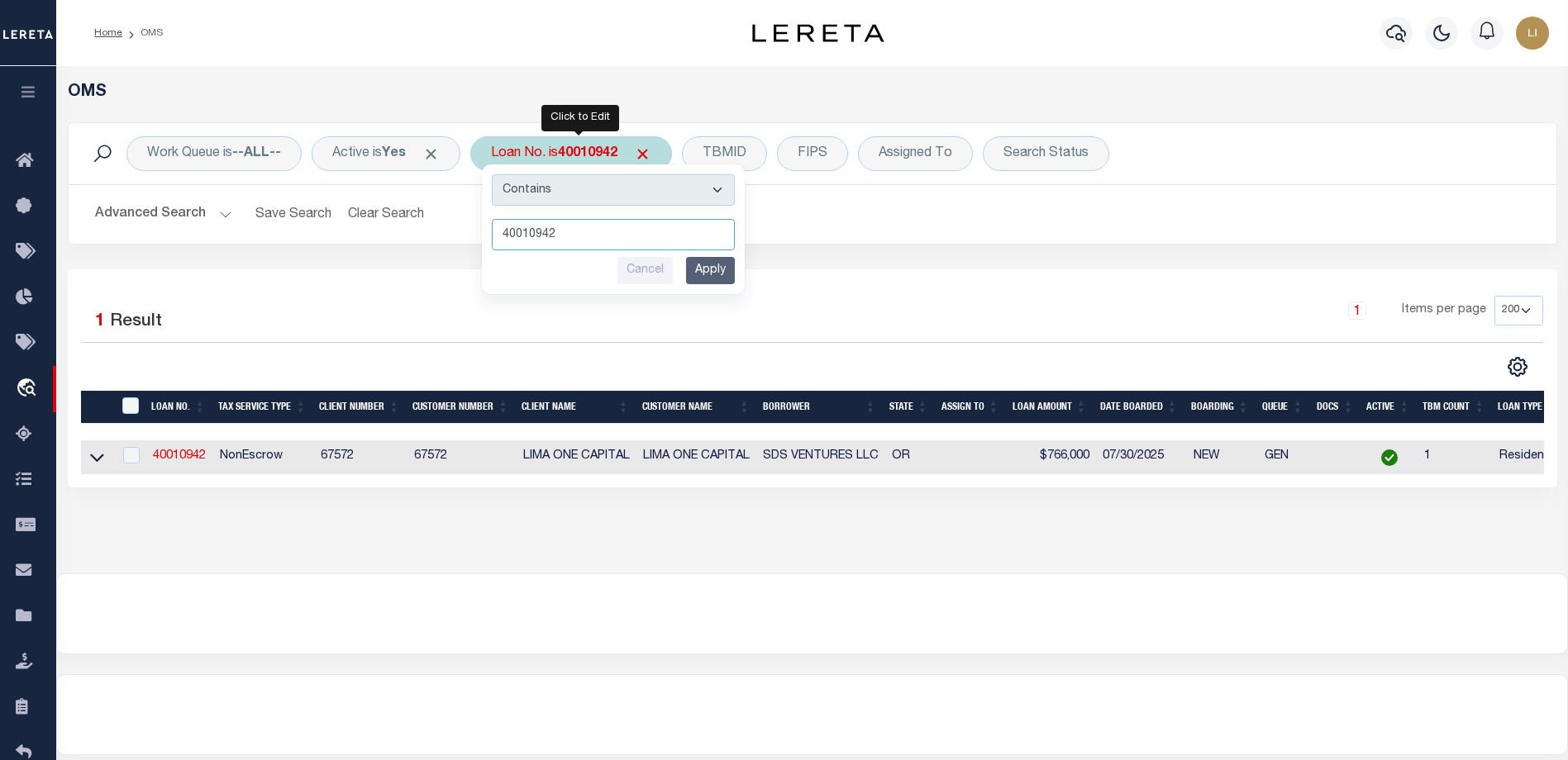 click on "40010942" at bounding box center (613, 235) 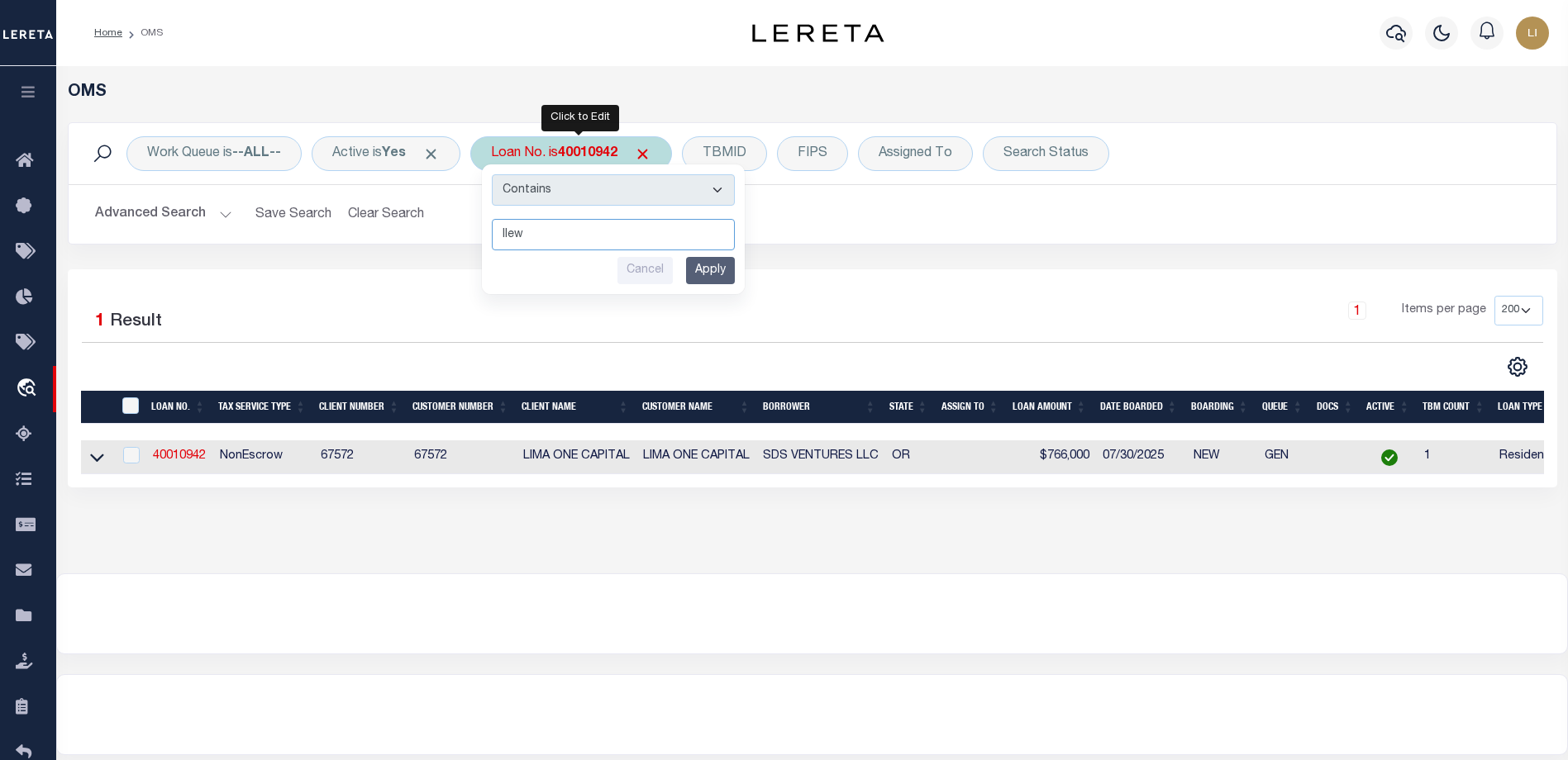 type on "llew" 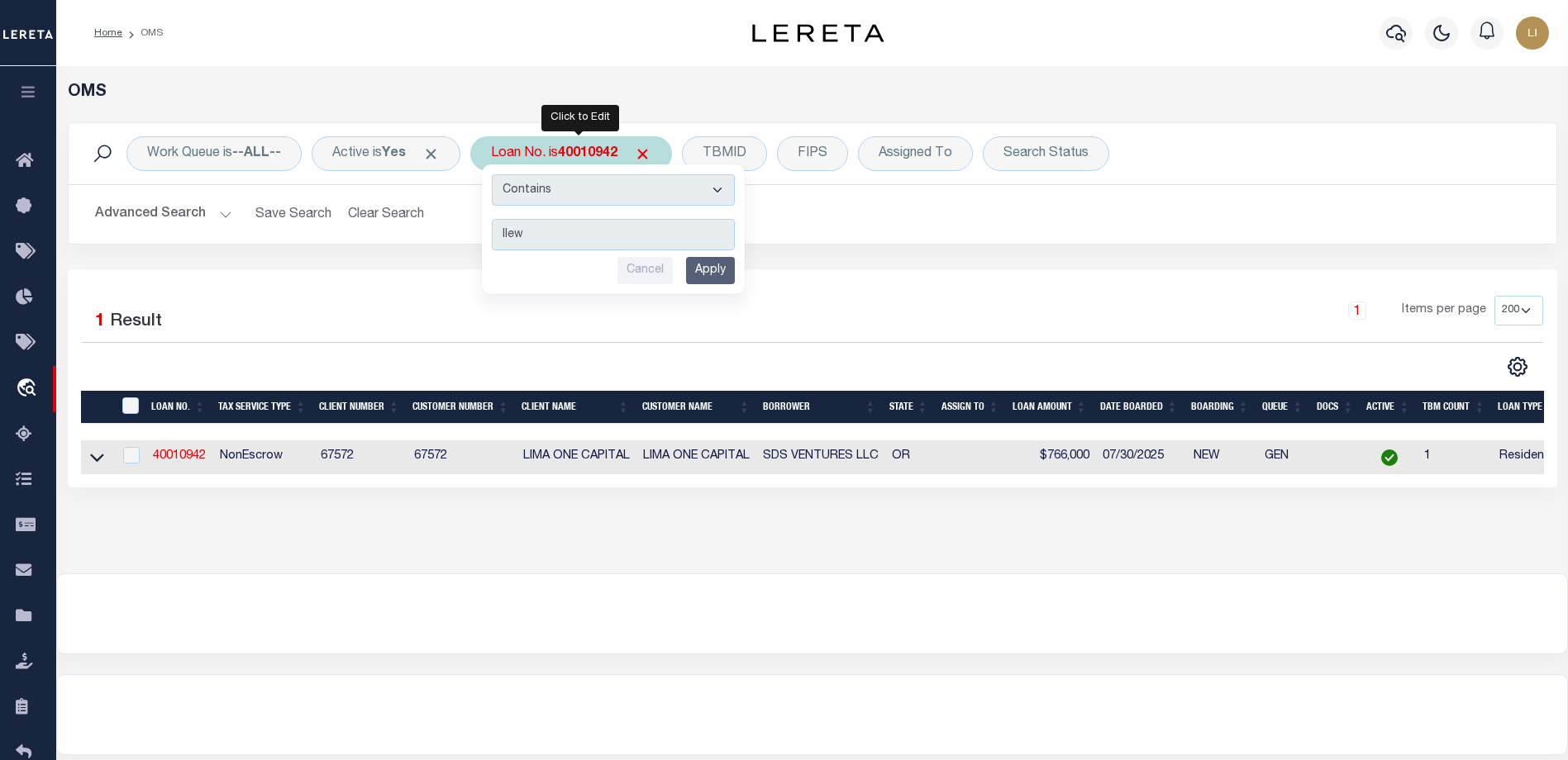 click on "Apply" at bounding box center [710, 270] 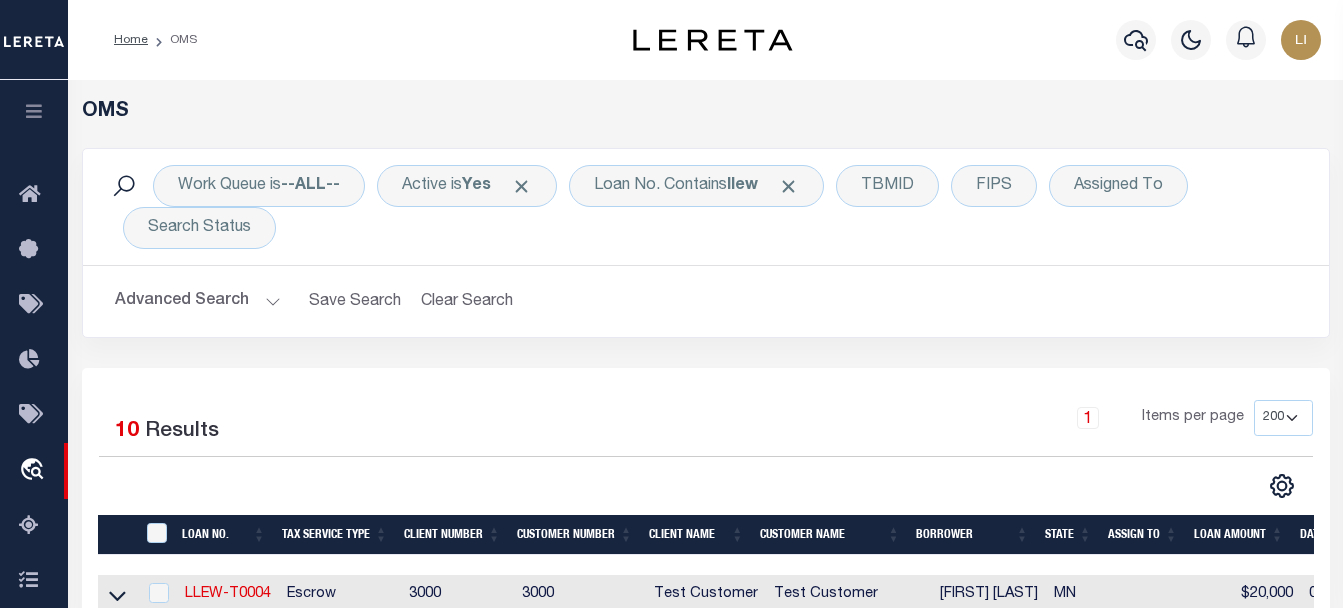 scroll, scrollTop: 200, scrollLeft: 0, axis: vertical 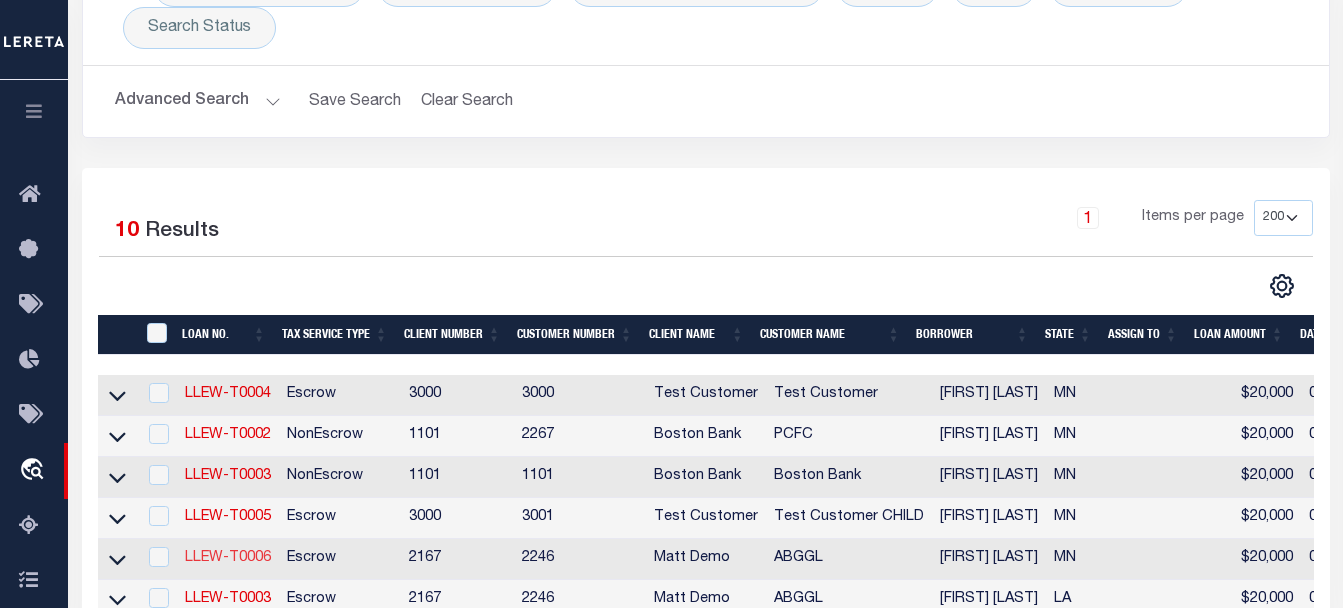 click on "LLEW-T0006" at bounding box center [228, 558] 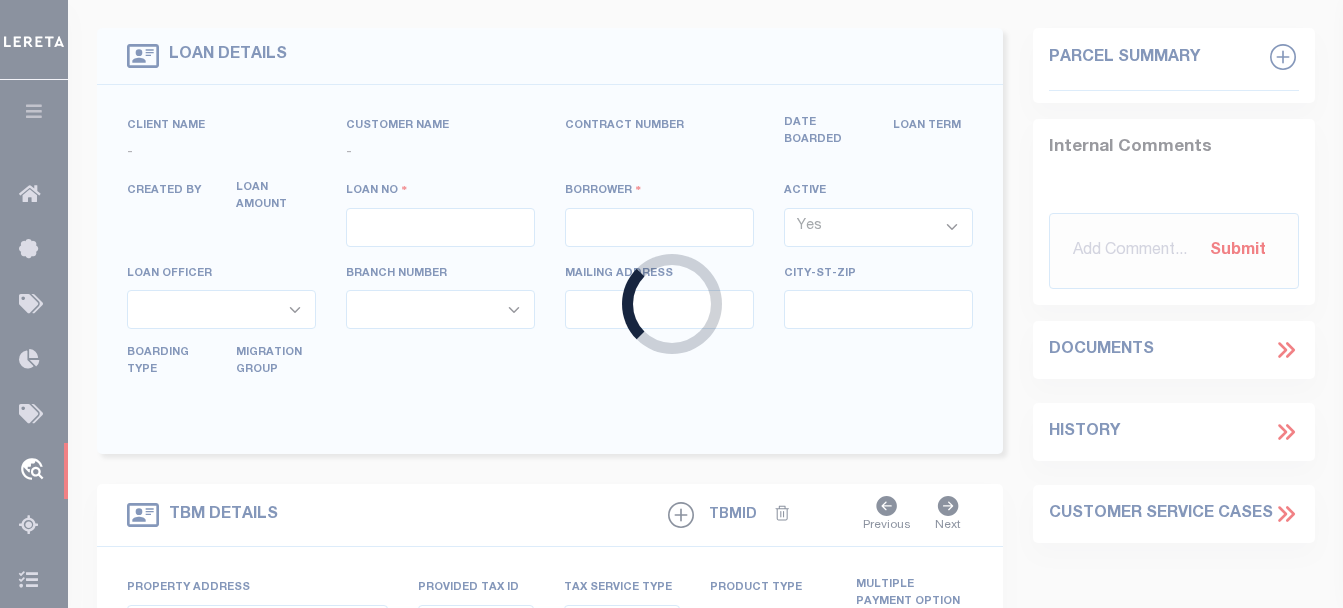 scroll, scrollTop: 37, scrollLeft: 0, axis: vertical 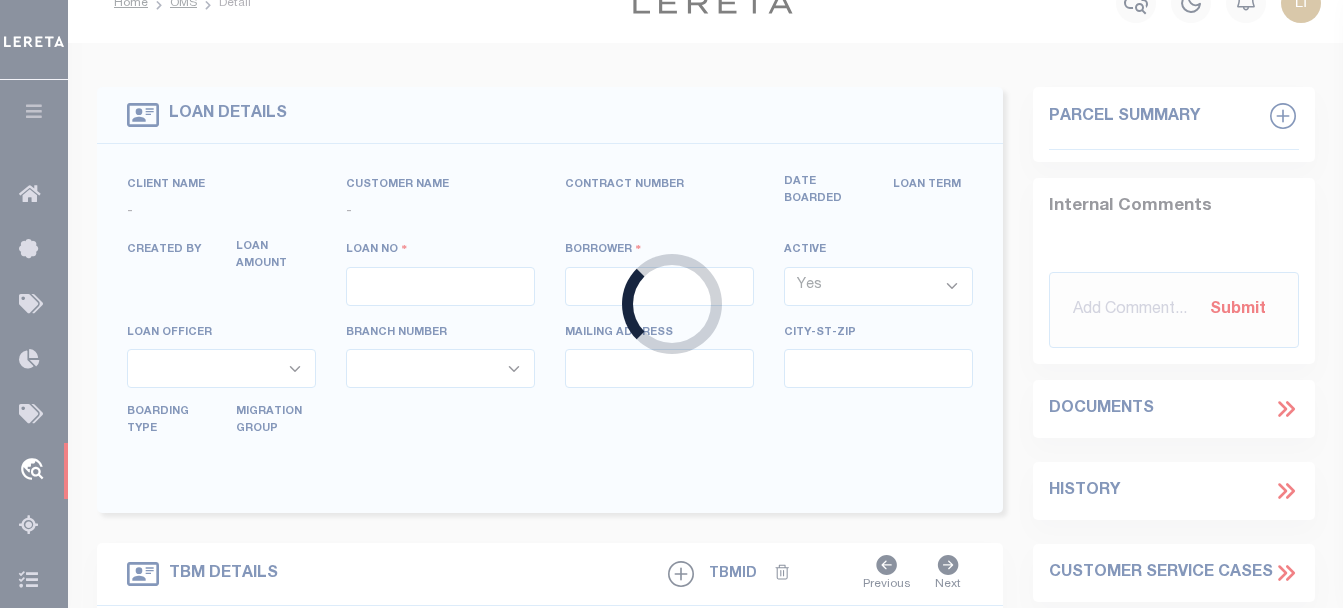 type on "LLEW-T0006" 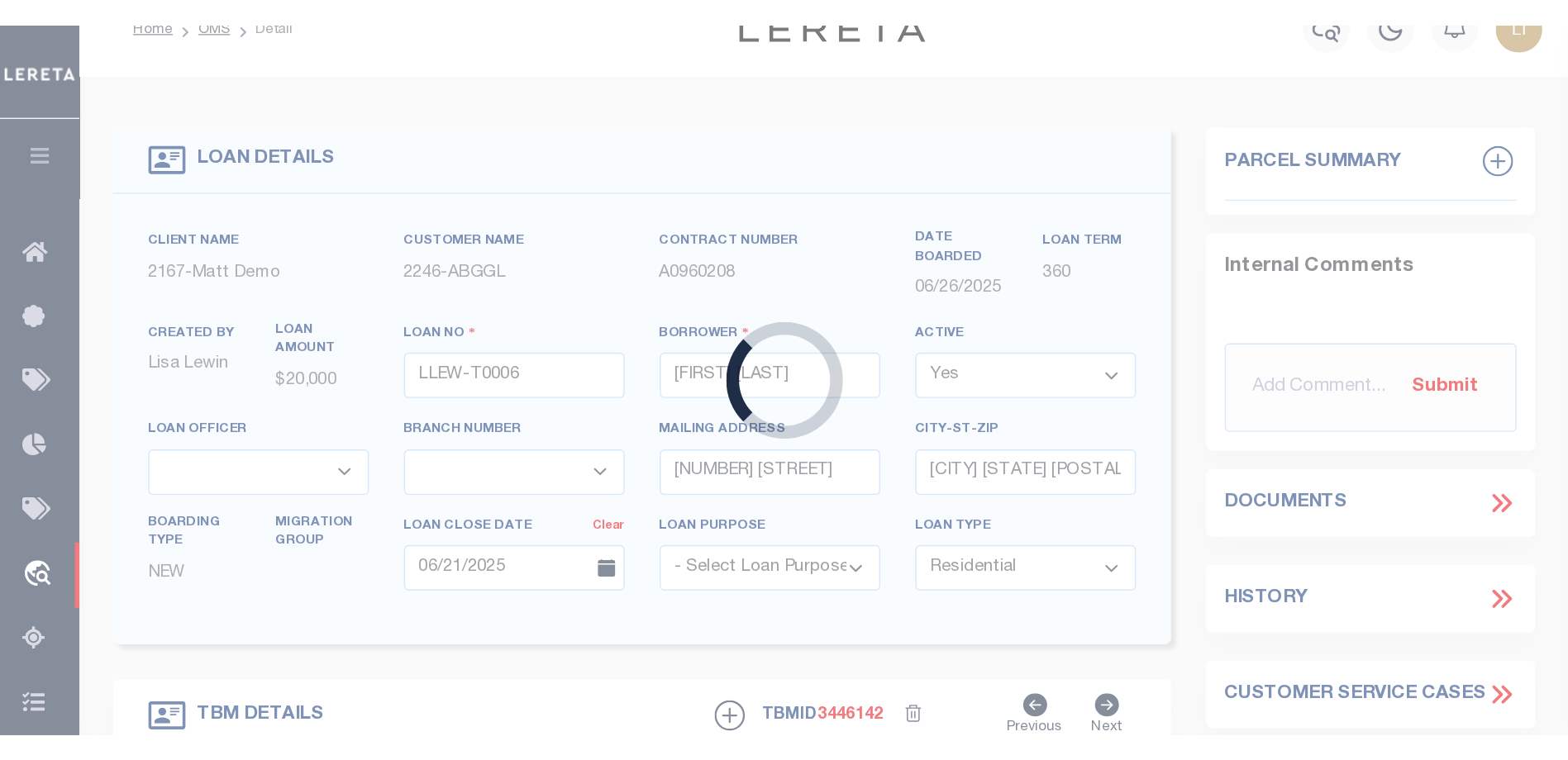 scroll, scrollTop: 0, scrollLeft: 0, axis: both 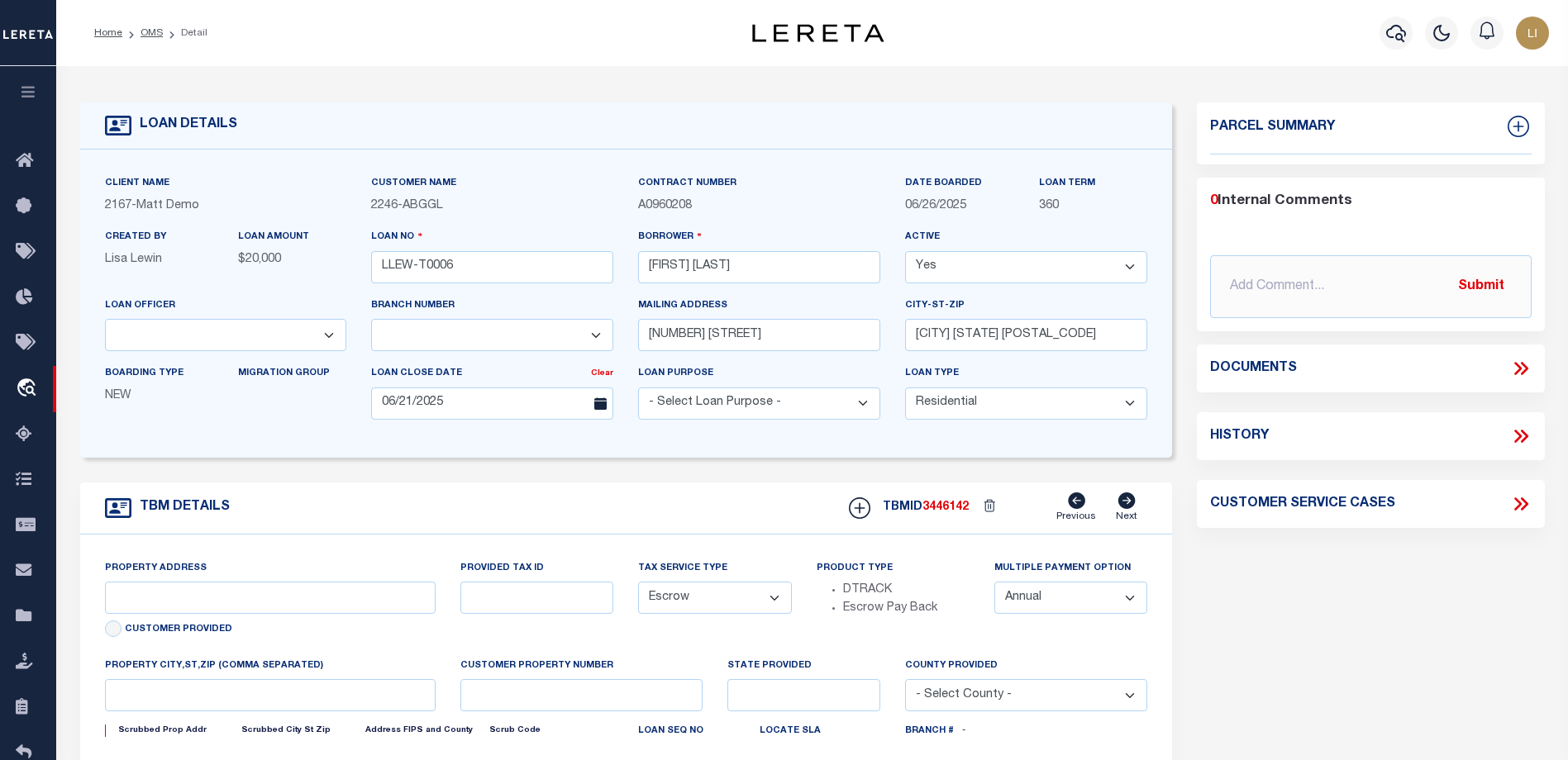 click 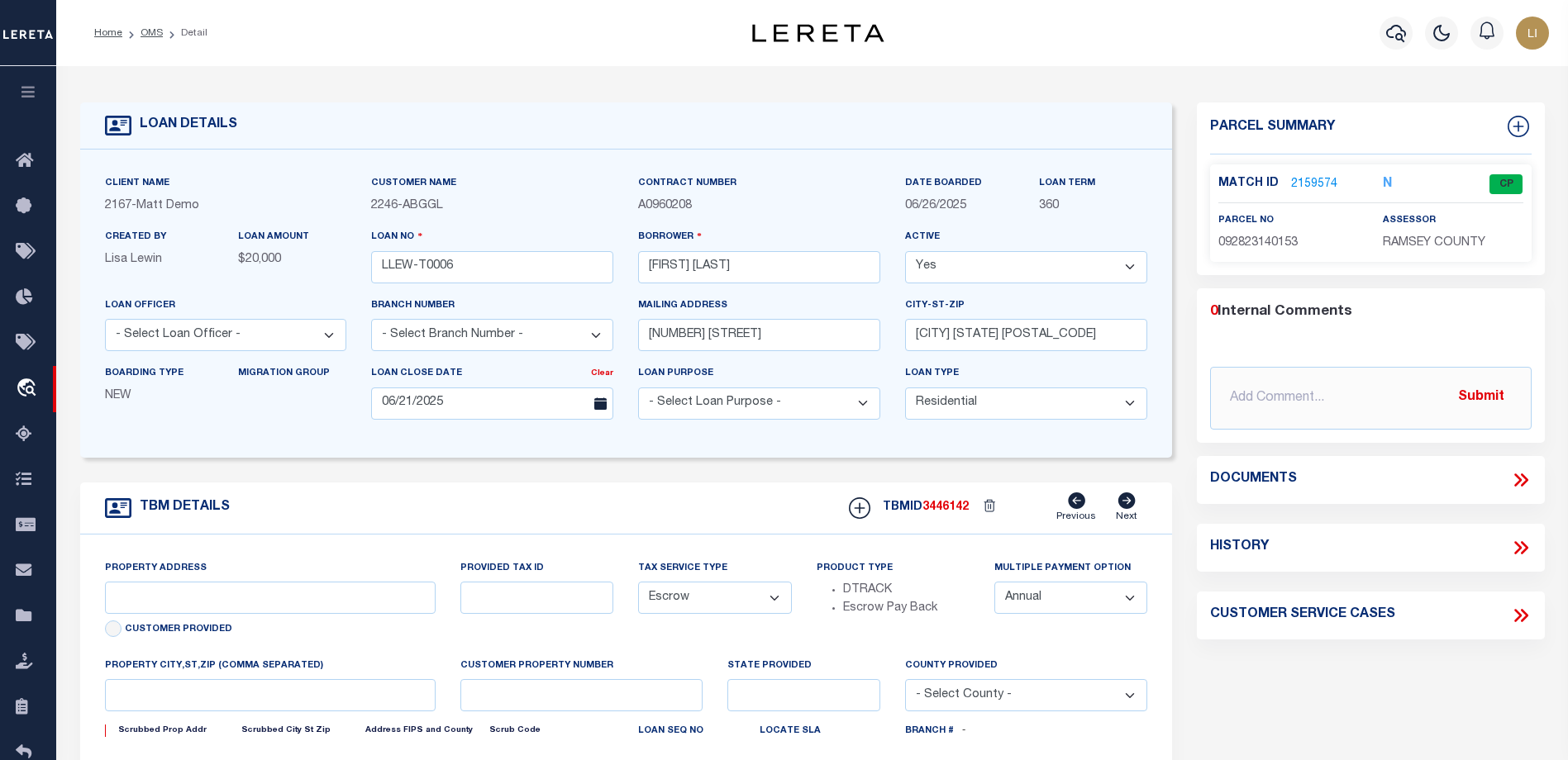 click 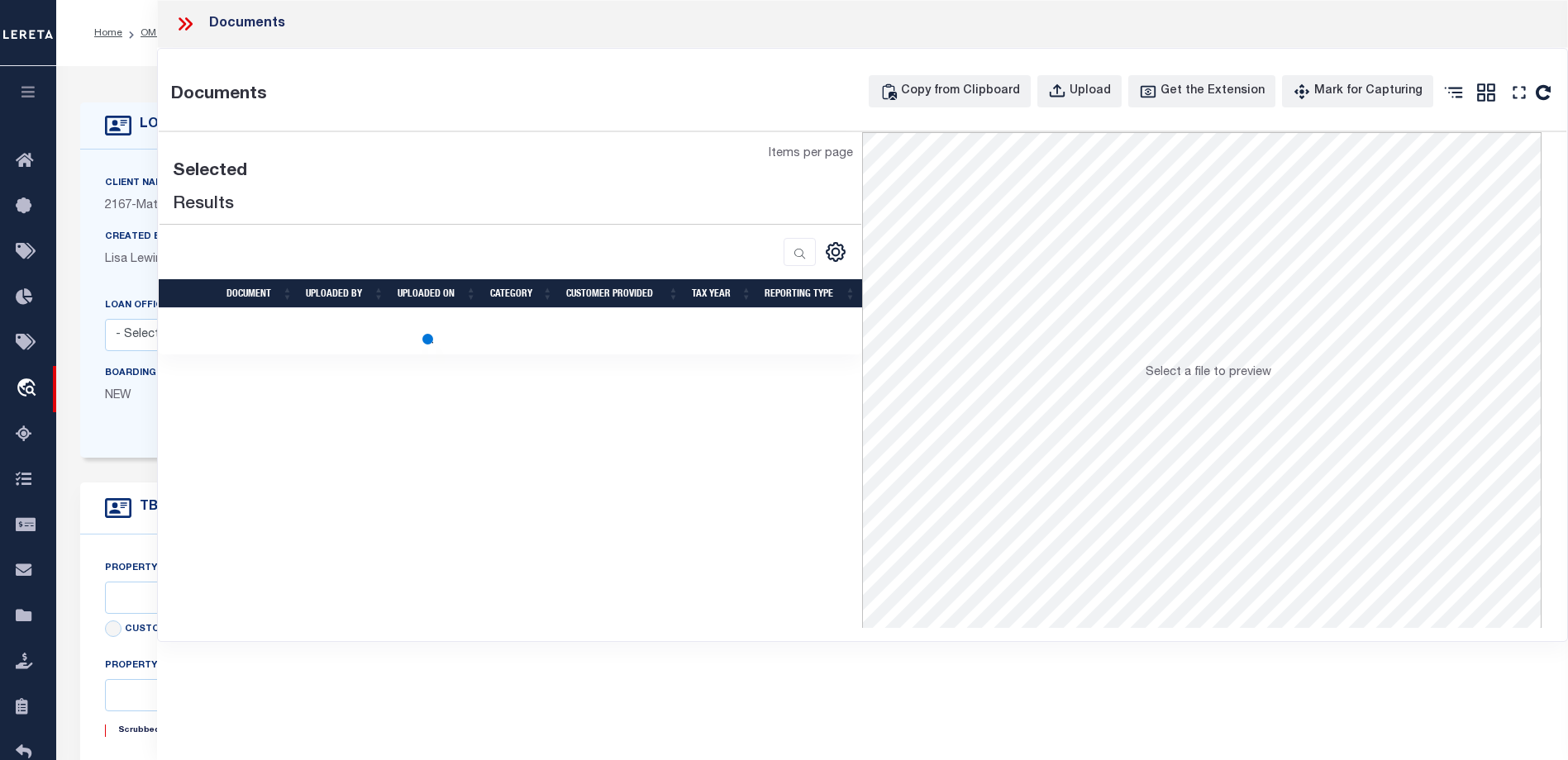 type on "[NUMBER] [STREET]" 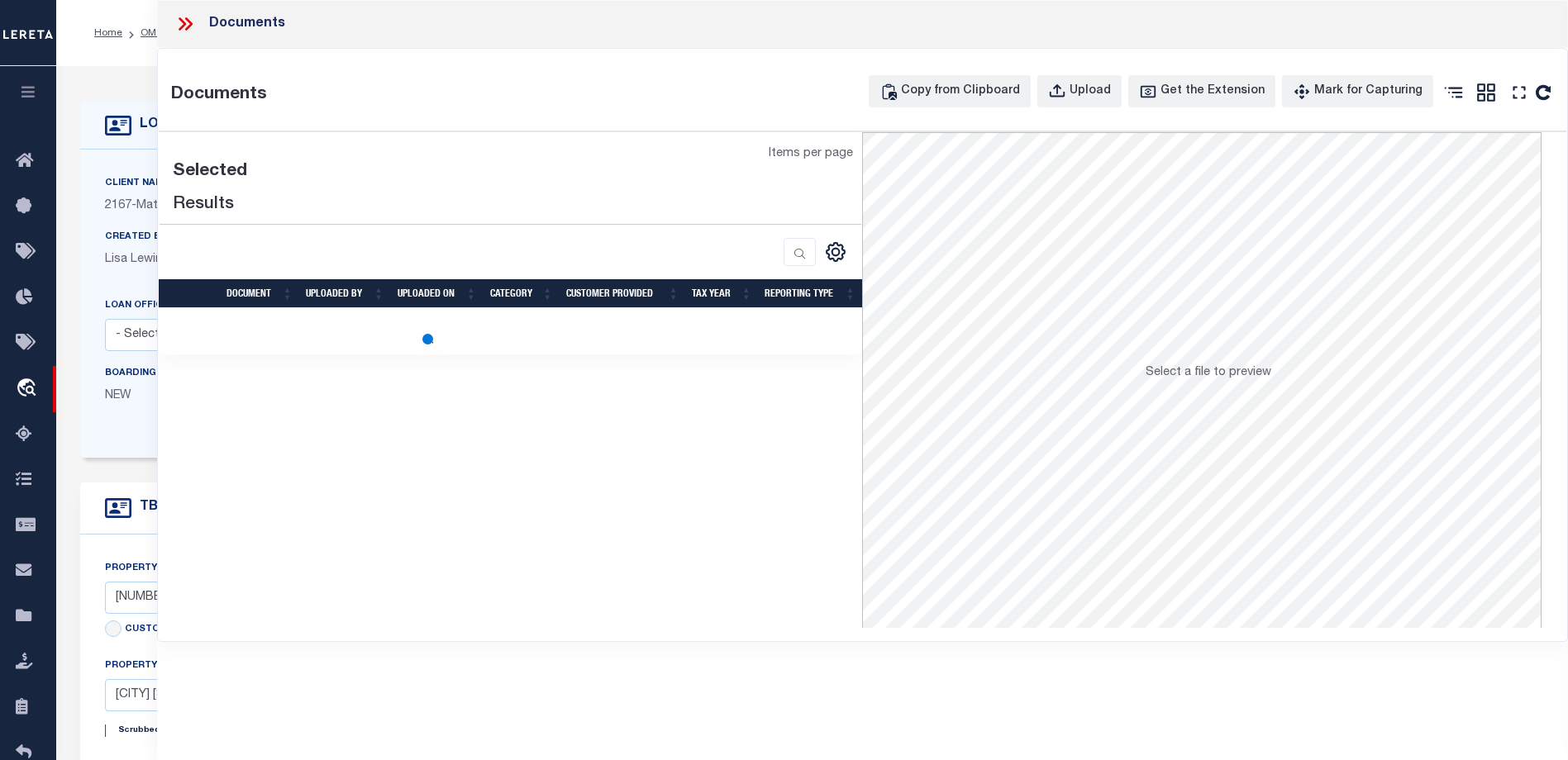 type on "MN" 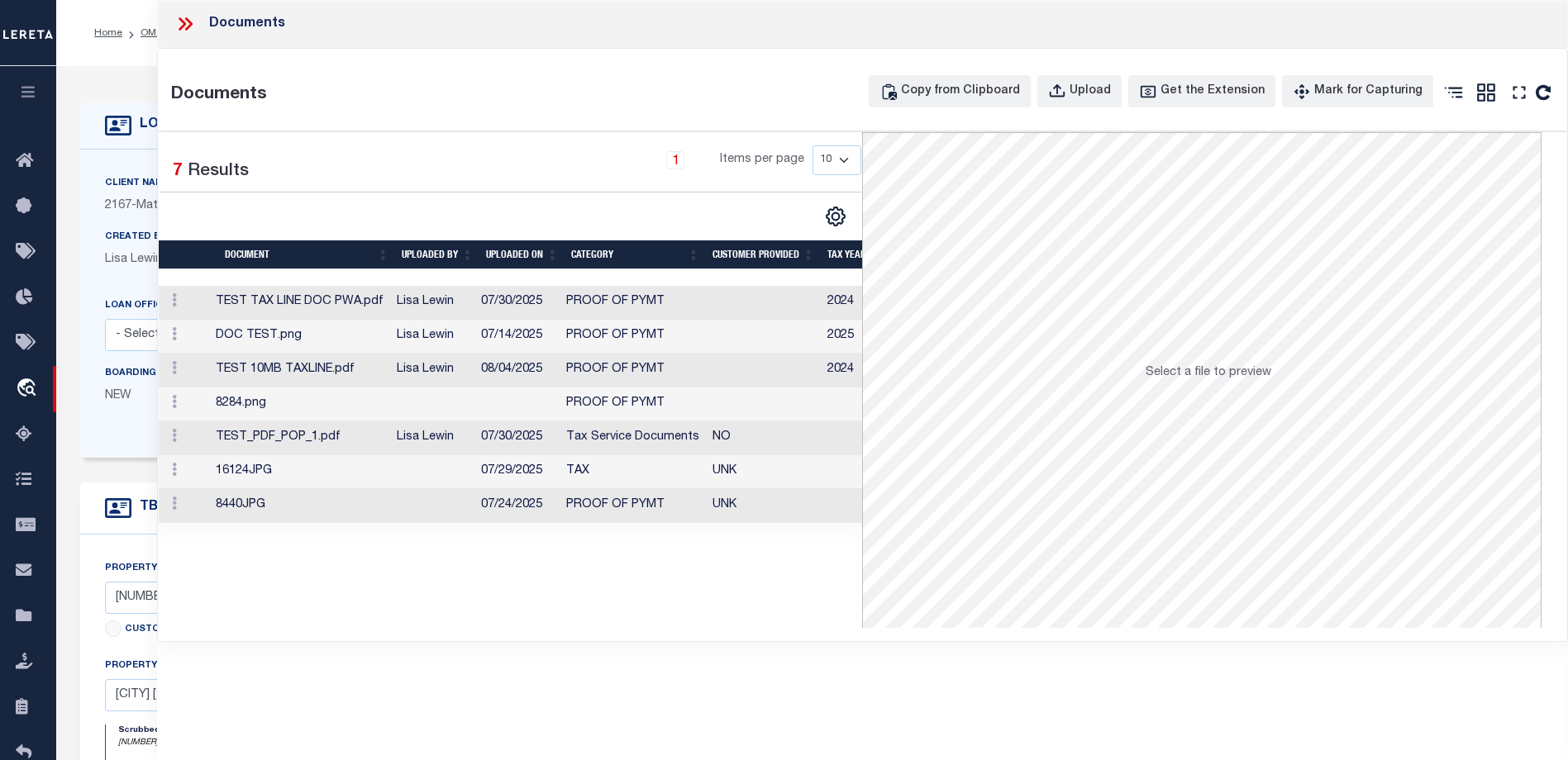 click on "Lisa Lewin" at bounding box center (432, 302) 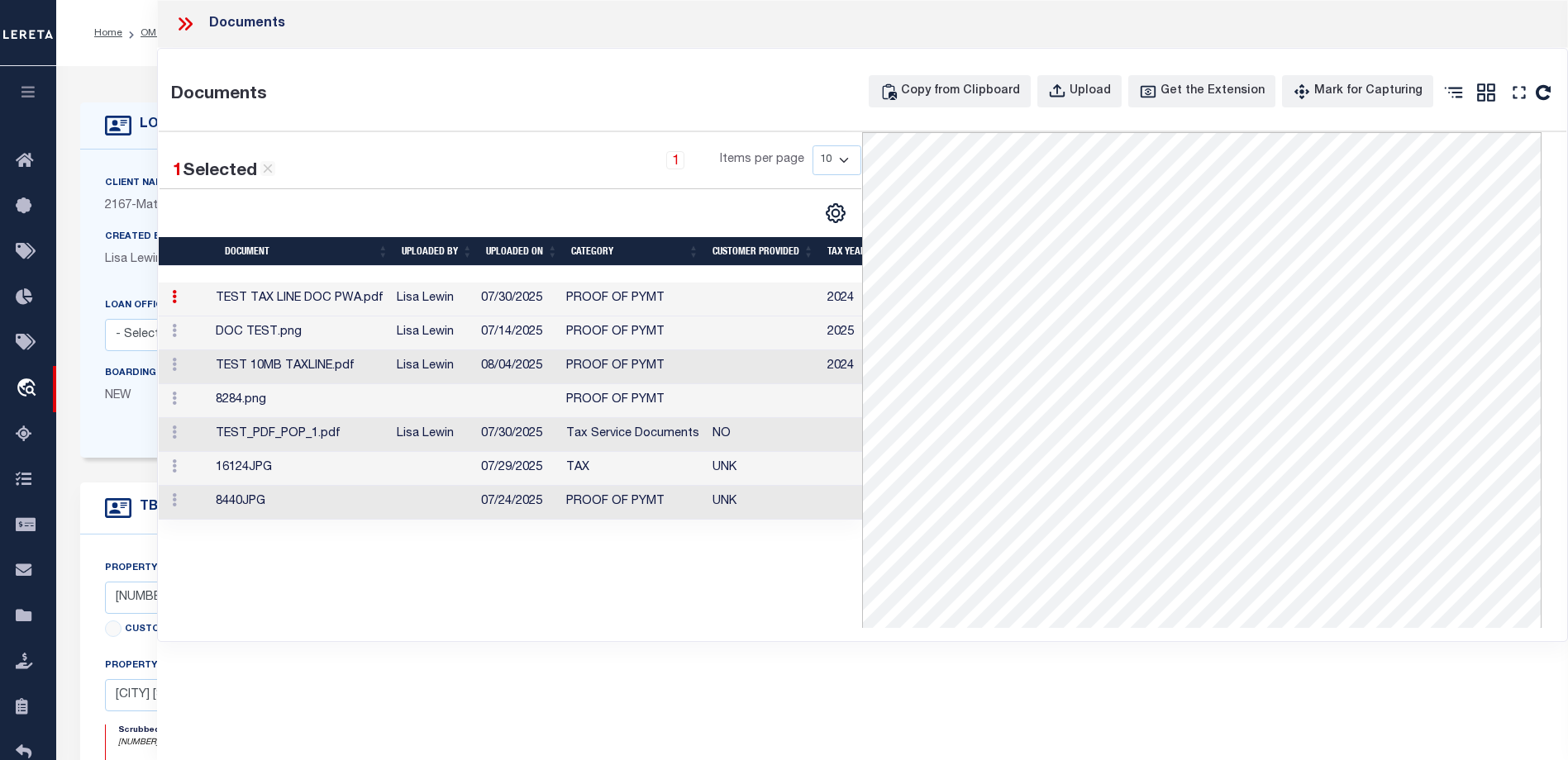 click on "8284.png" at bounding box center [299, 401] 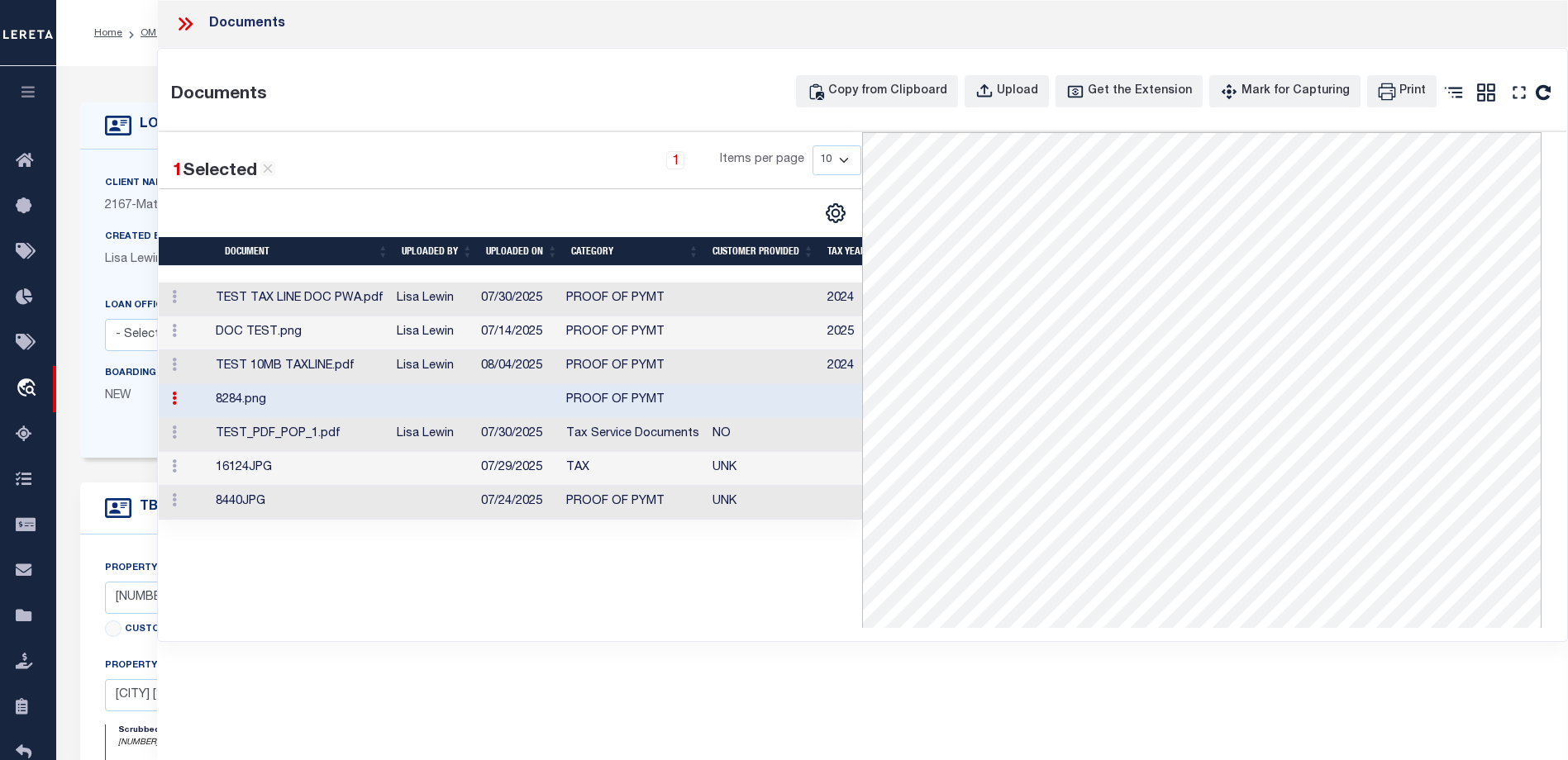 click on "8440JPG" at bounding box center (299, 502) 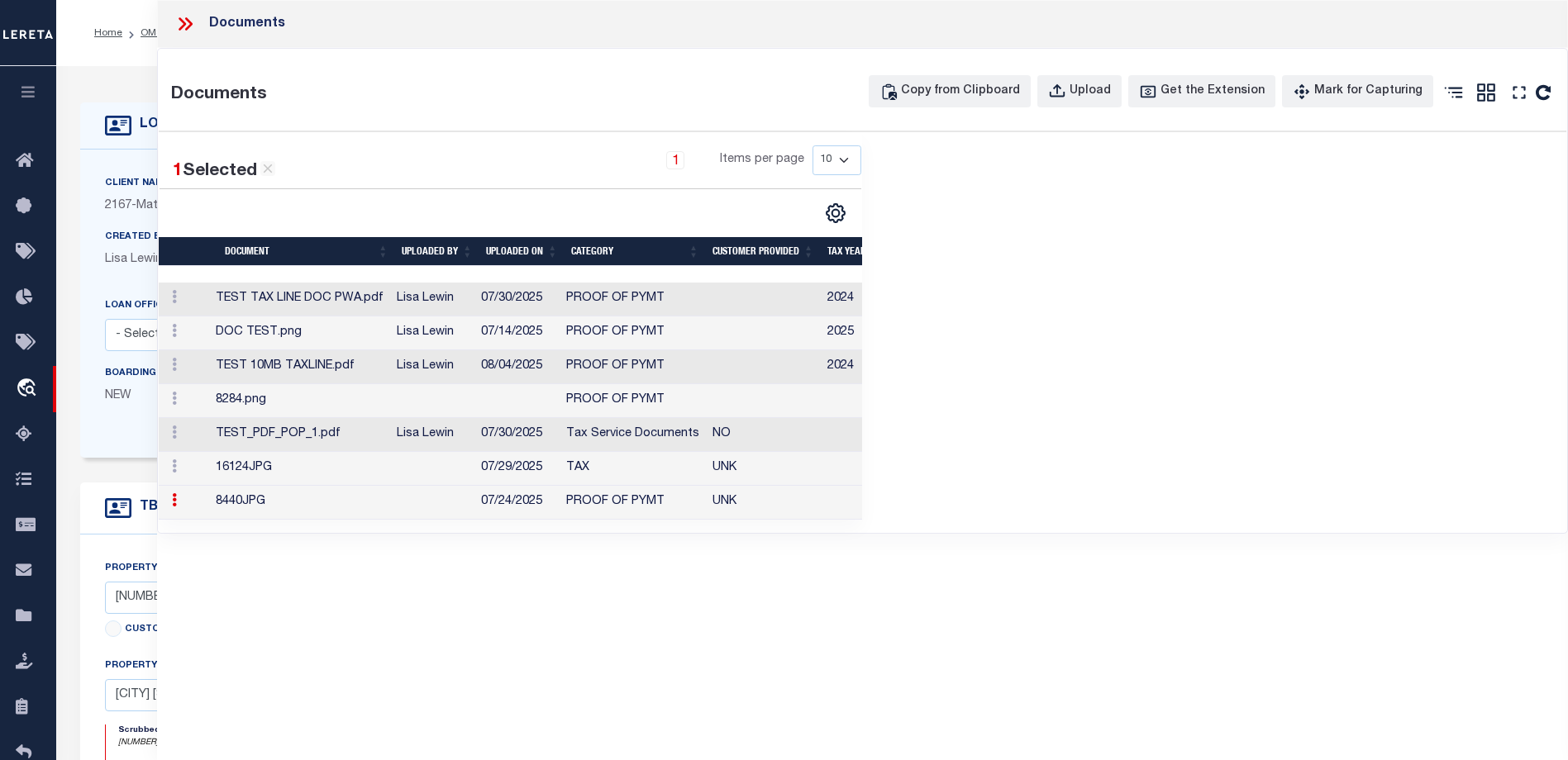 click 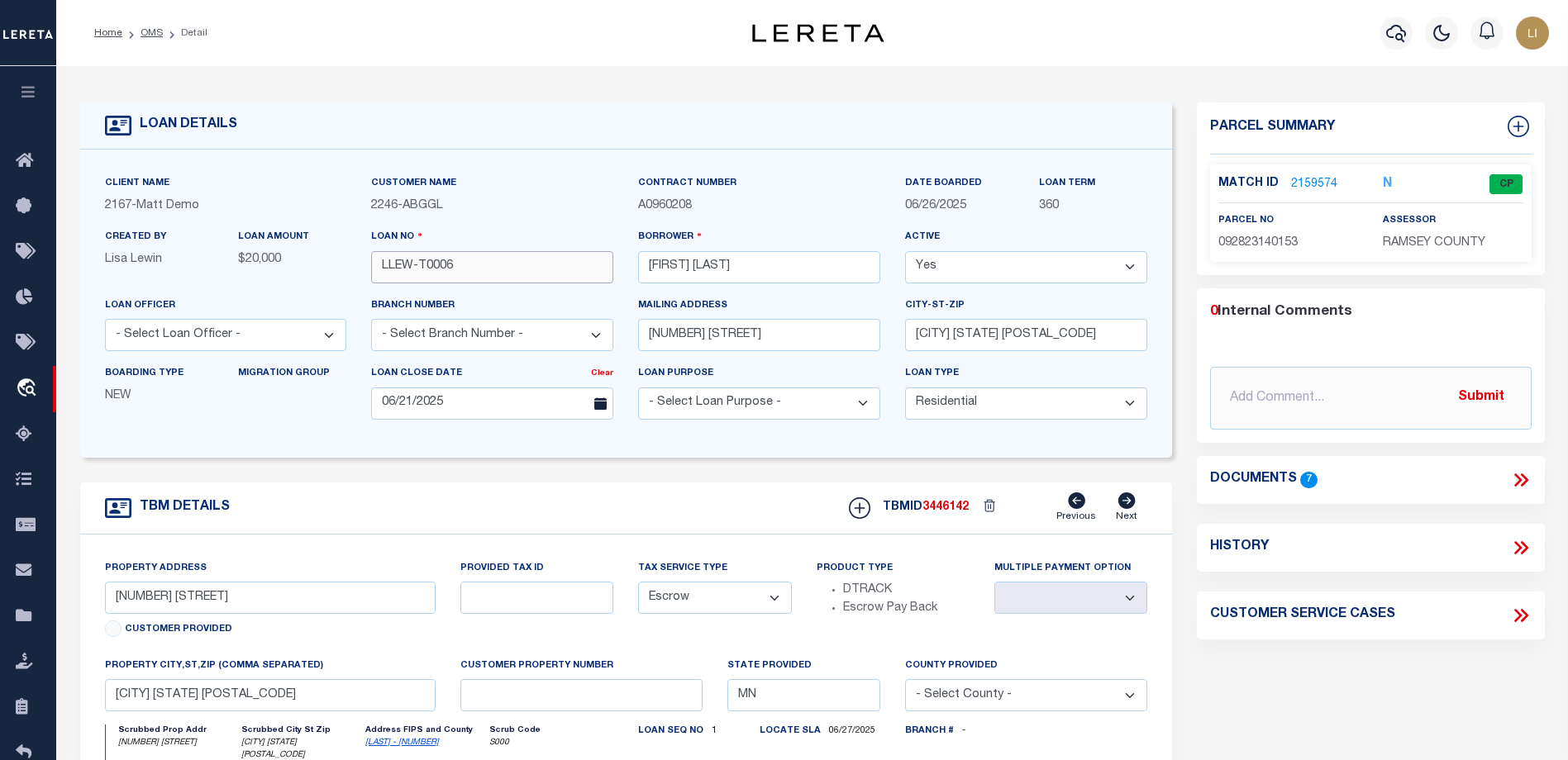 click on "LLEW-T0006" at bounding box center [492, 267] 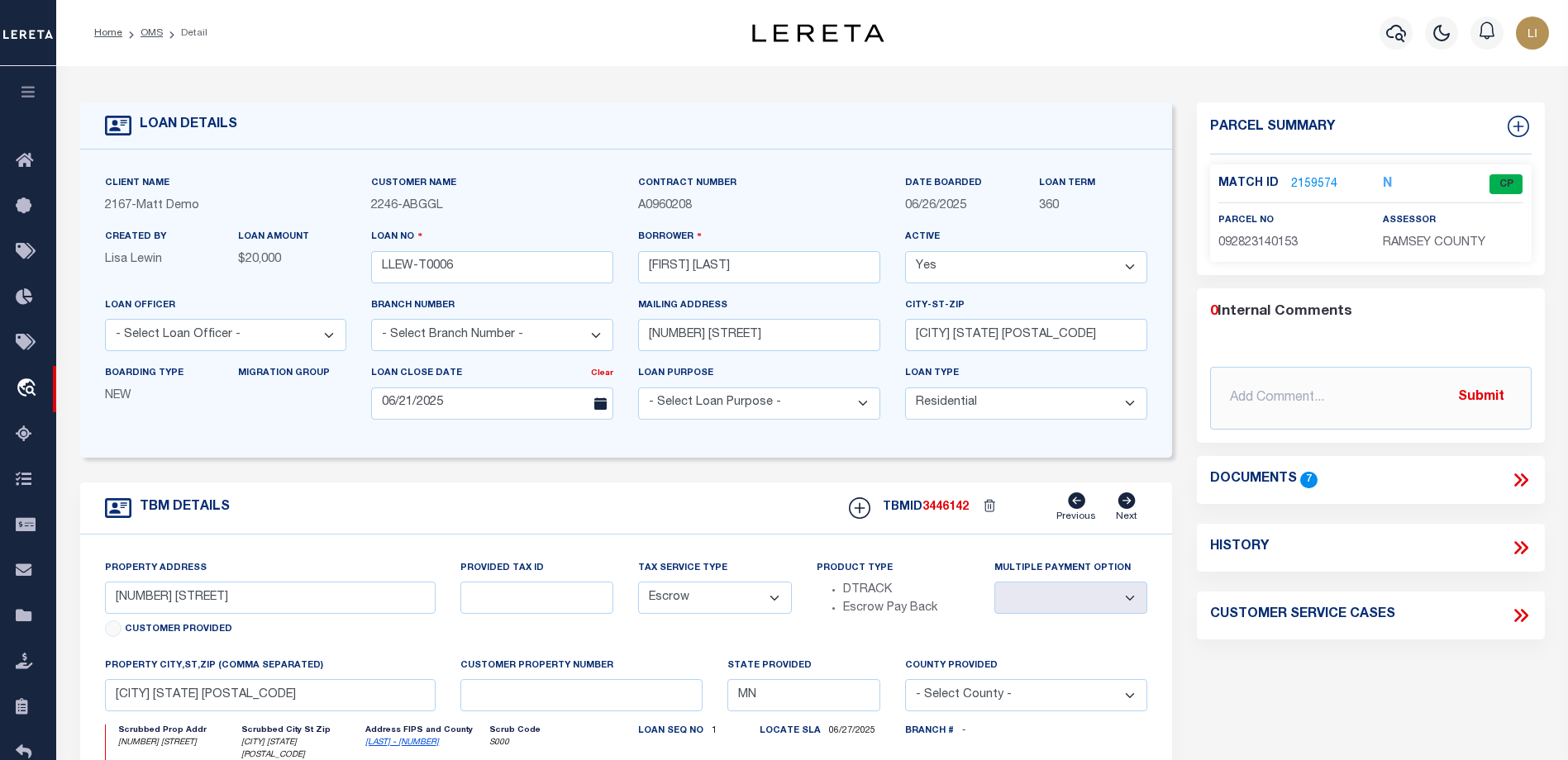 click 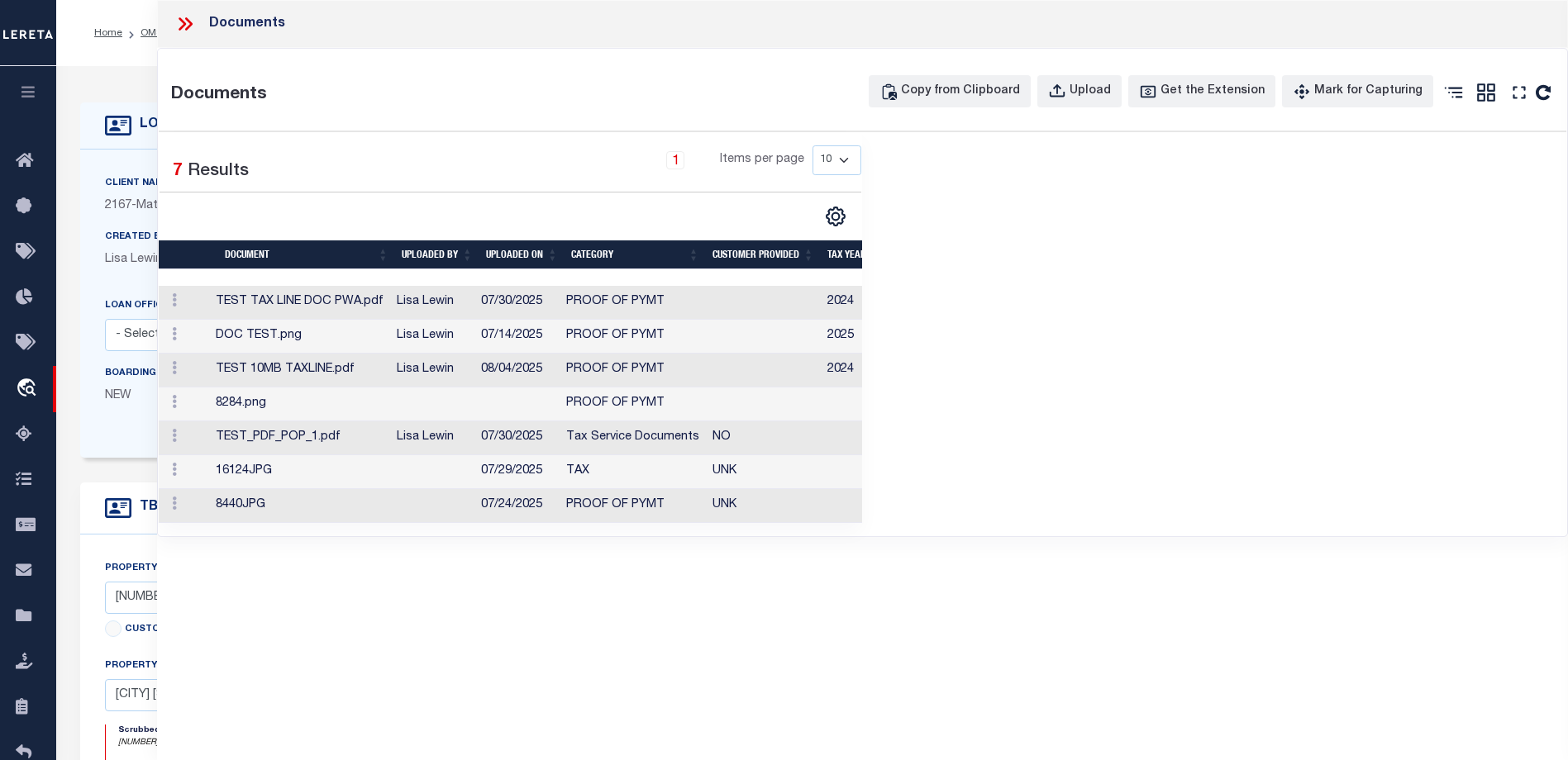click on "TEST 10MB TAXLINE.pdf" at bounding box center (299, 370) 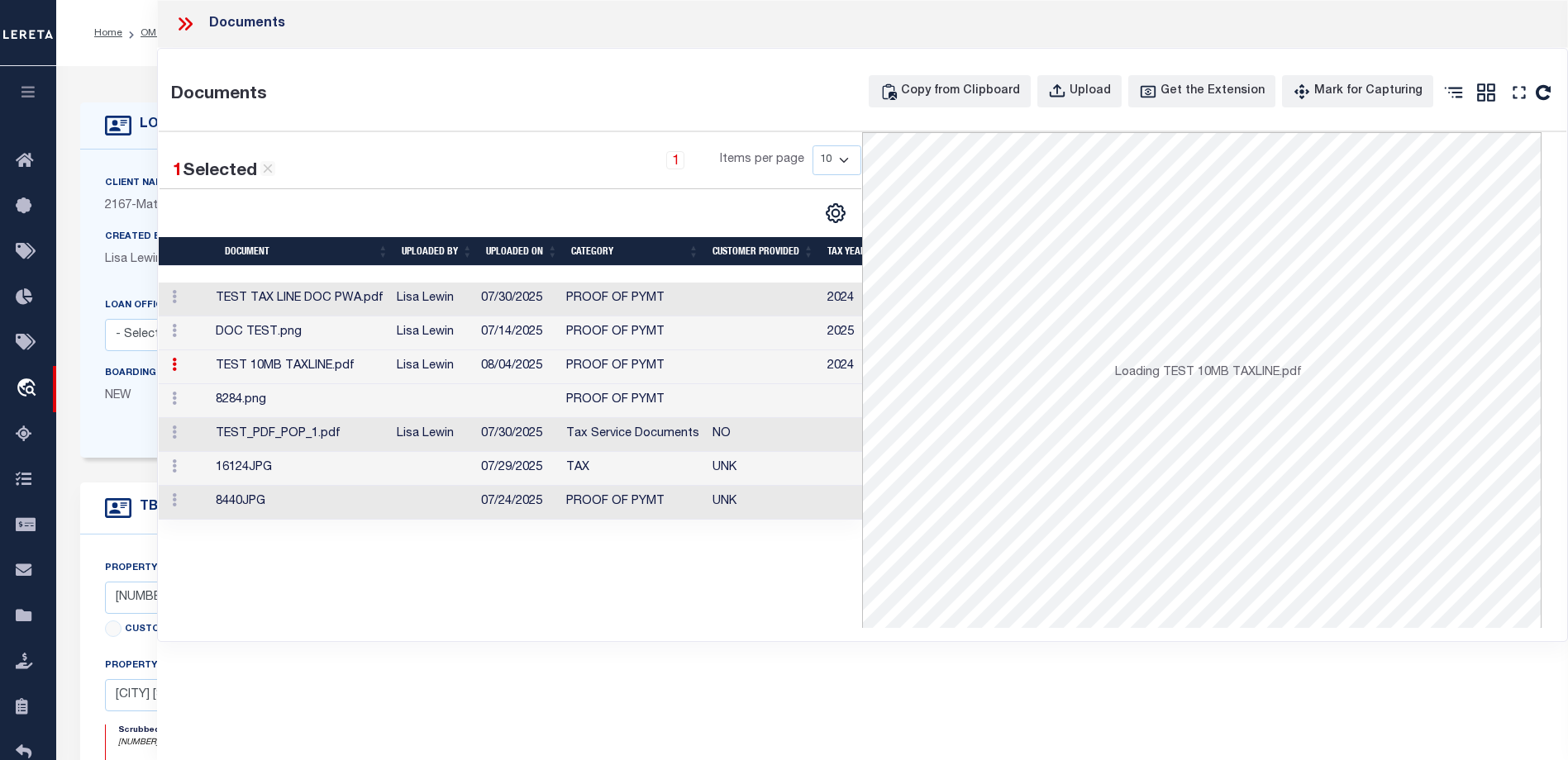 click on "8440JPG" at bounding box center [299, 502] 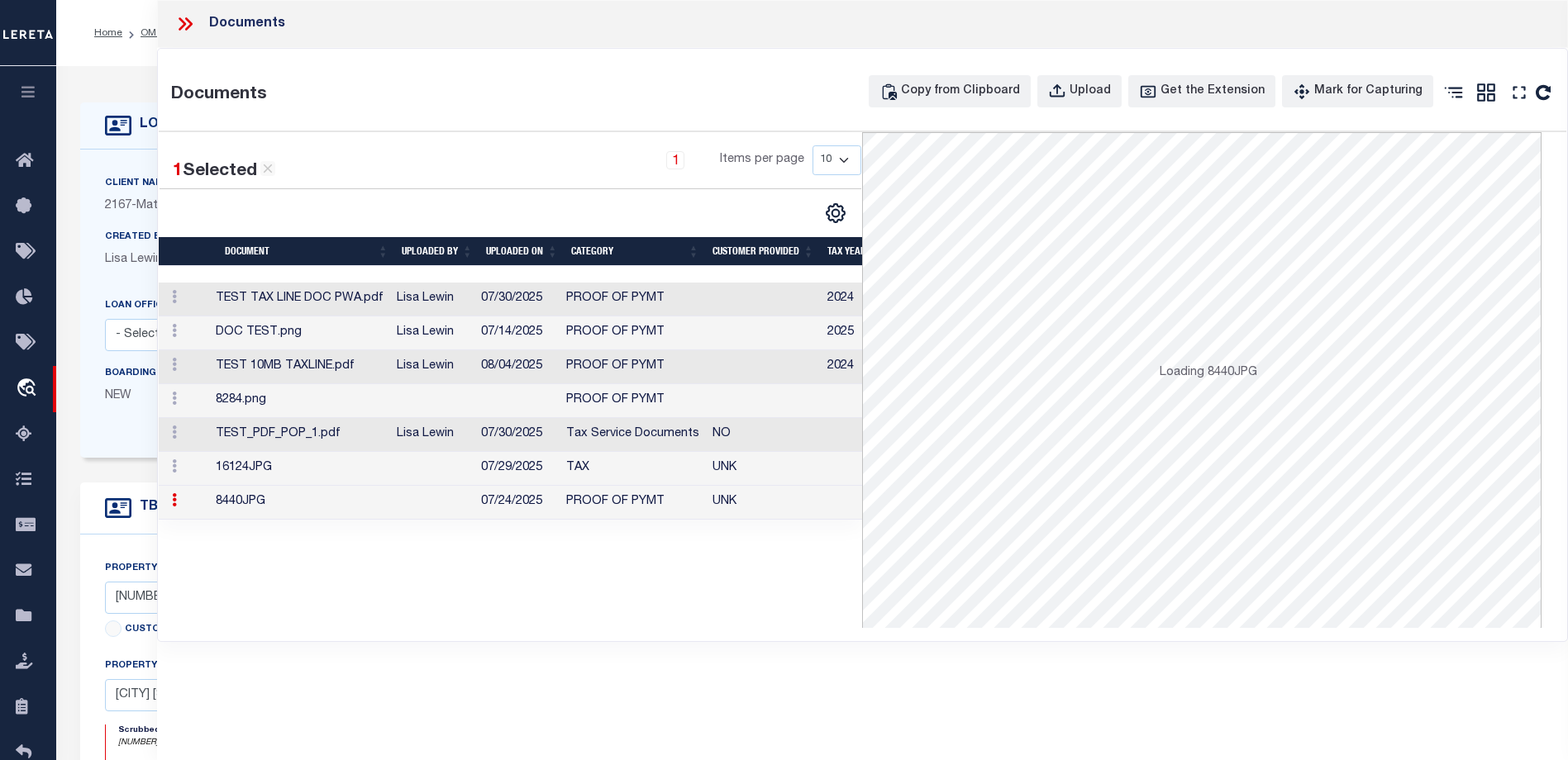 click on "16124JPG" at bounding box center (299, 468) 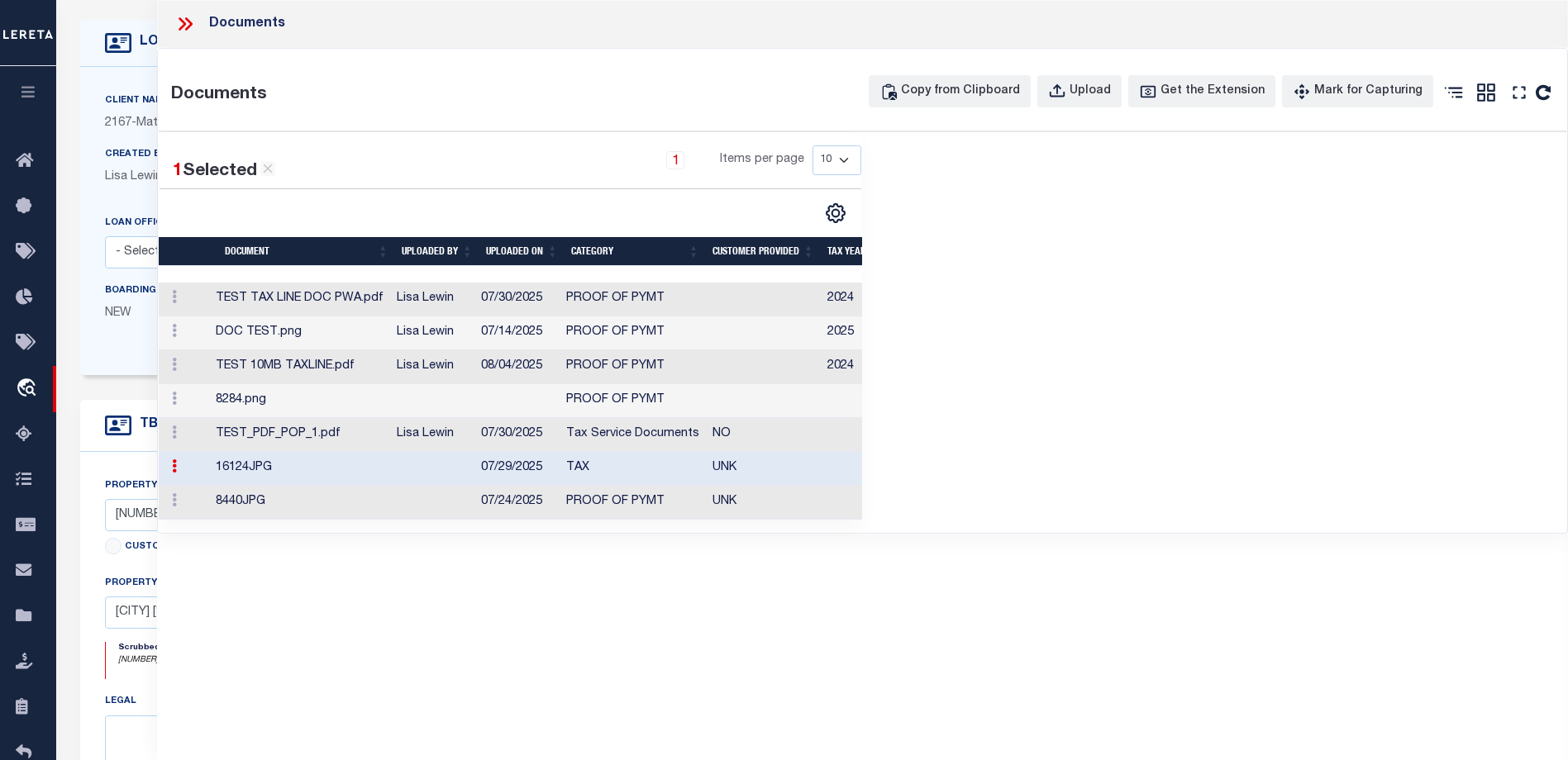 scroll, scrollTop: 0, scrollLeft: 0, axis: both 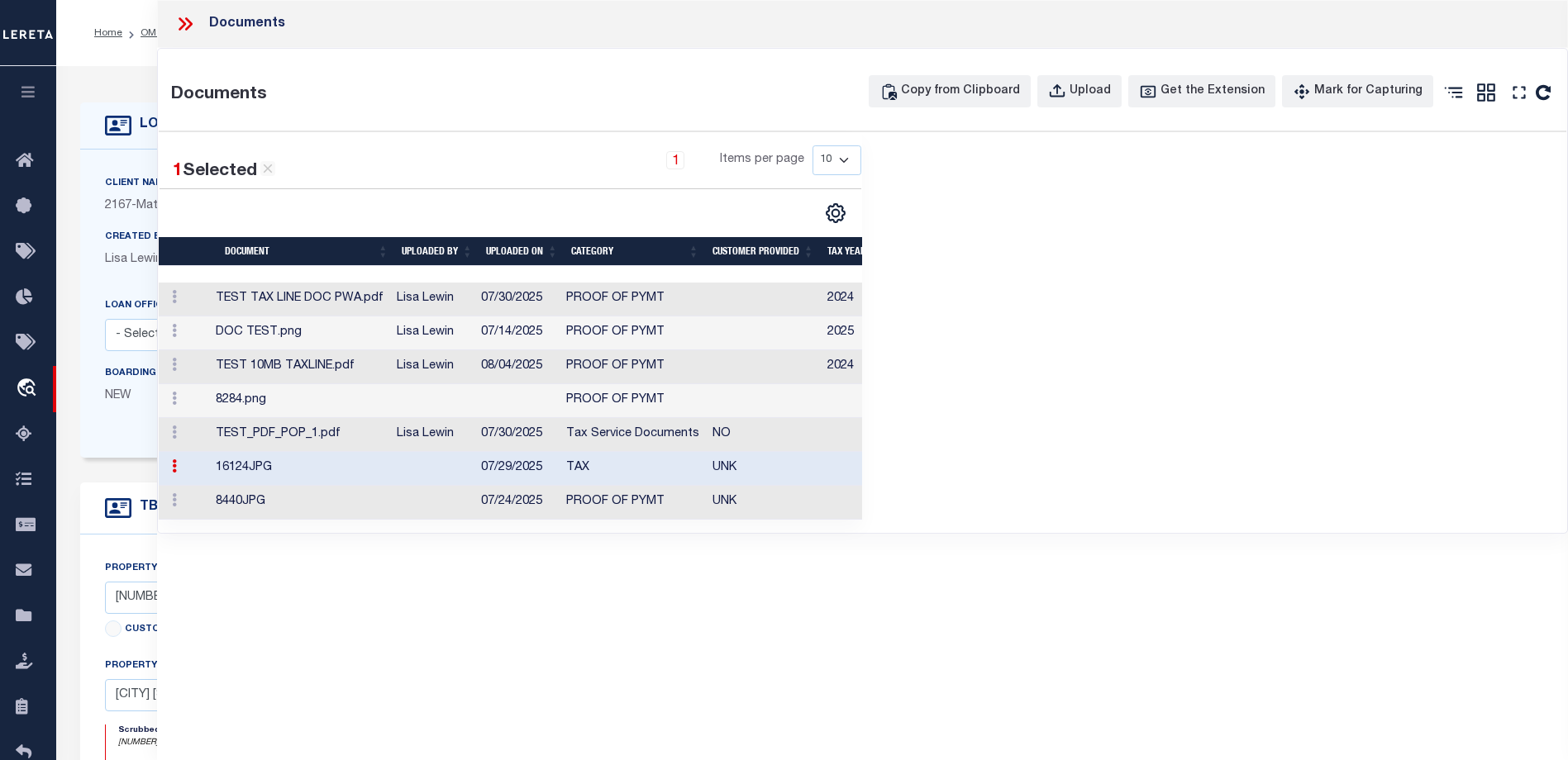 click 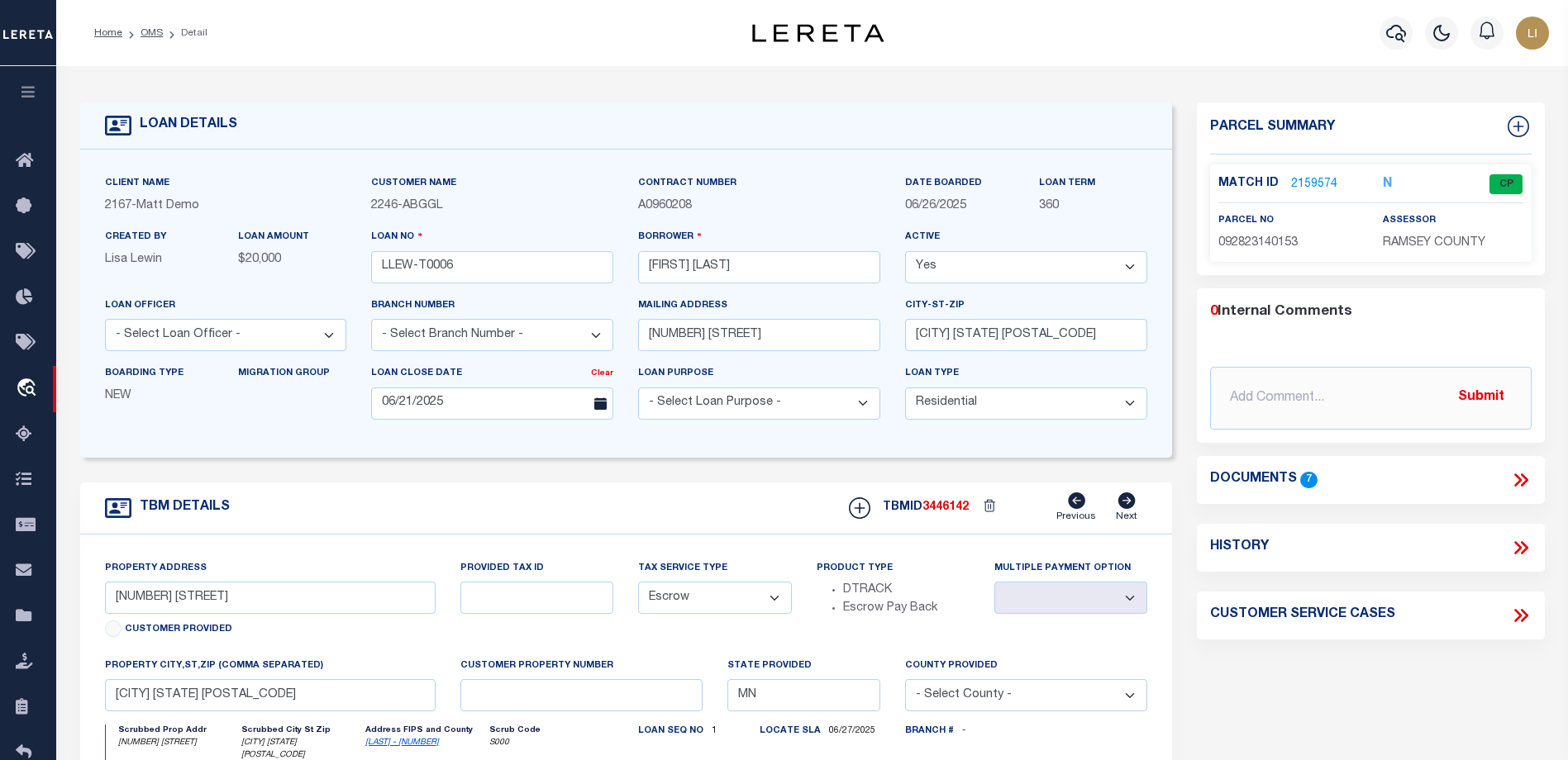 click 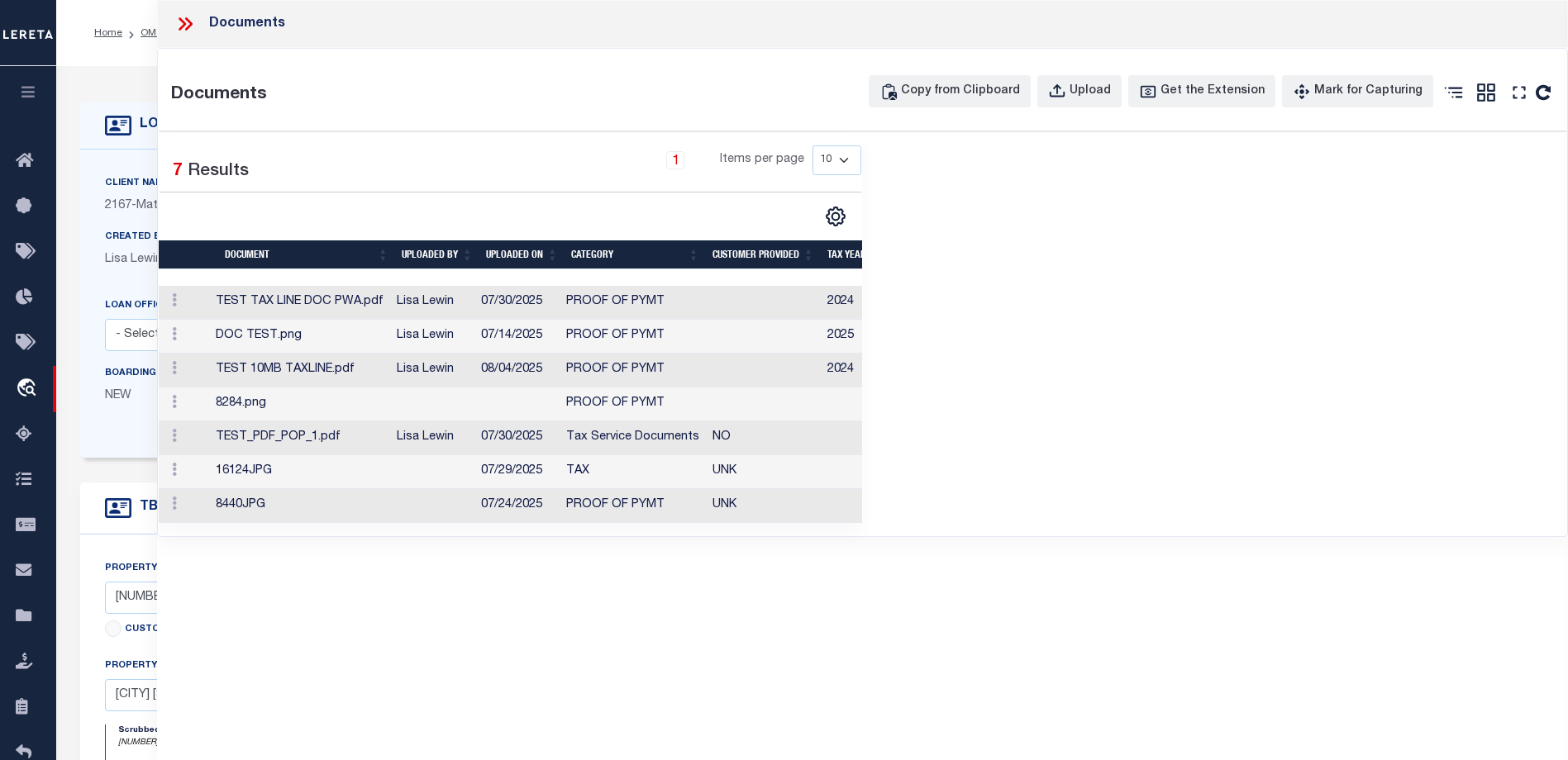 click 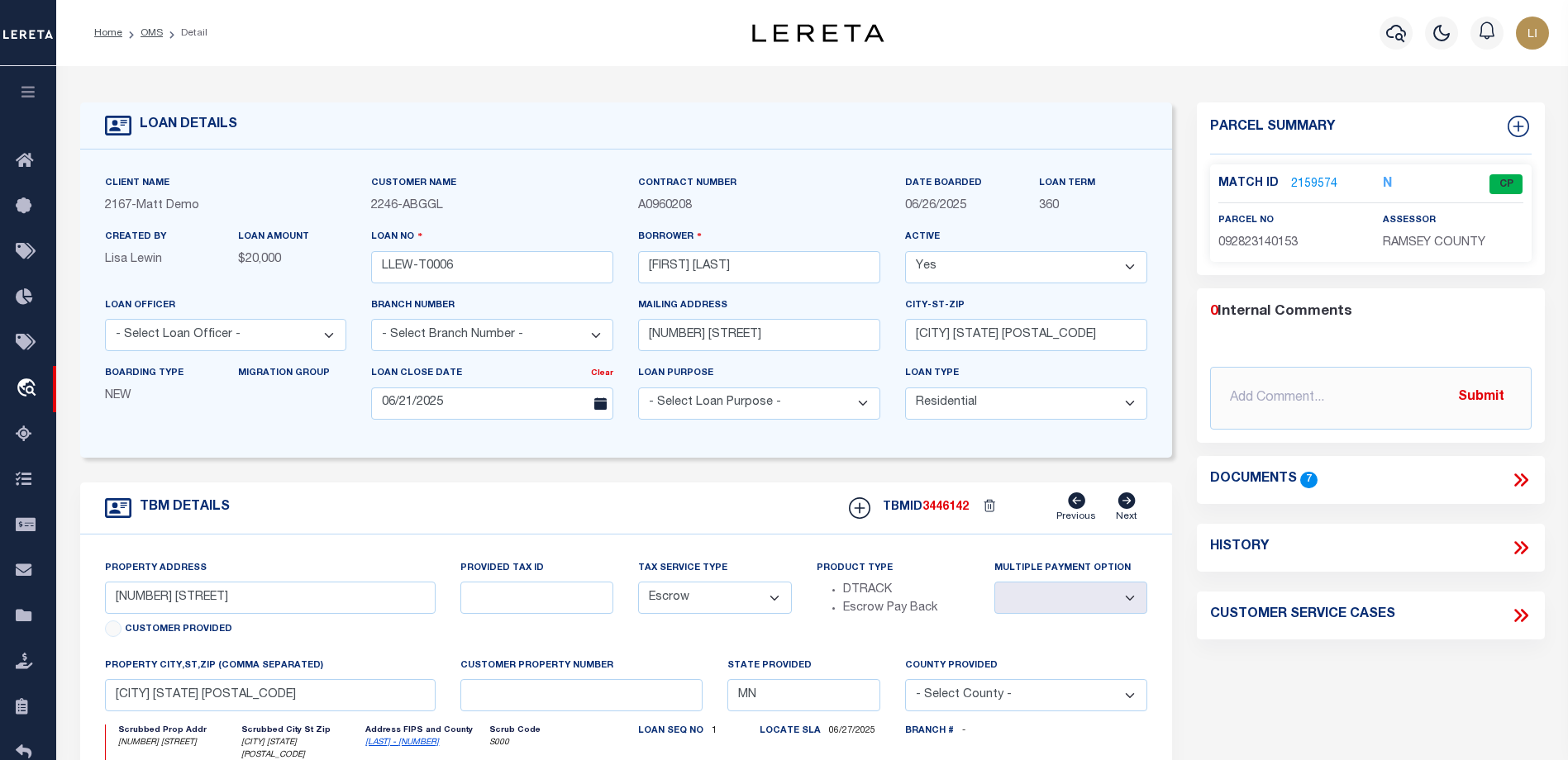 drag, startPoint x: 1518, startPoint y: 477, endPoint x: 1499, endPoint y: 477, distance: 19 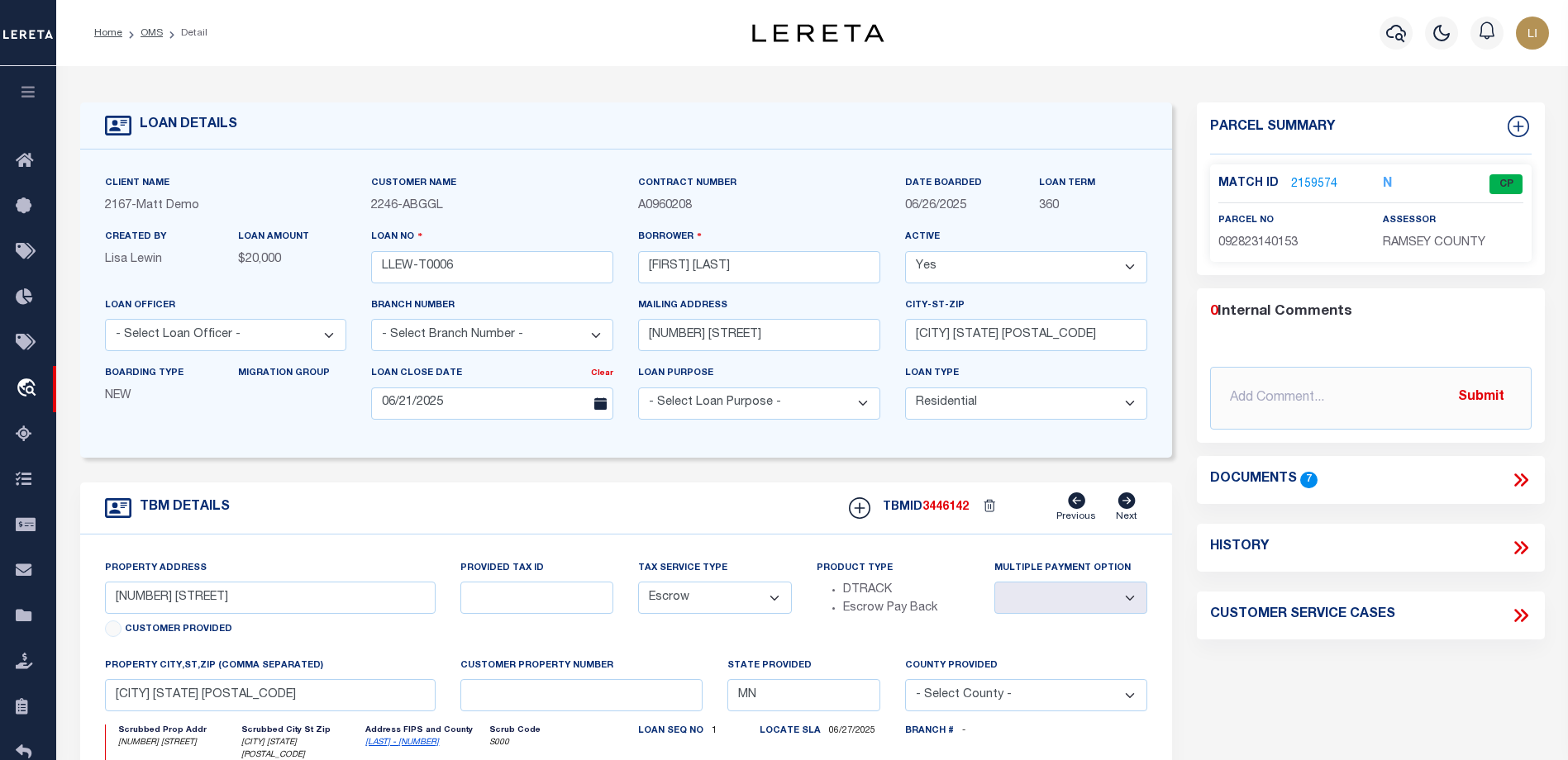 click 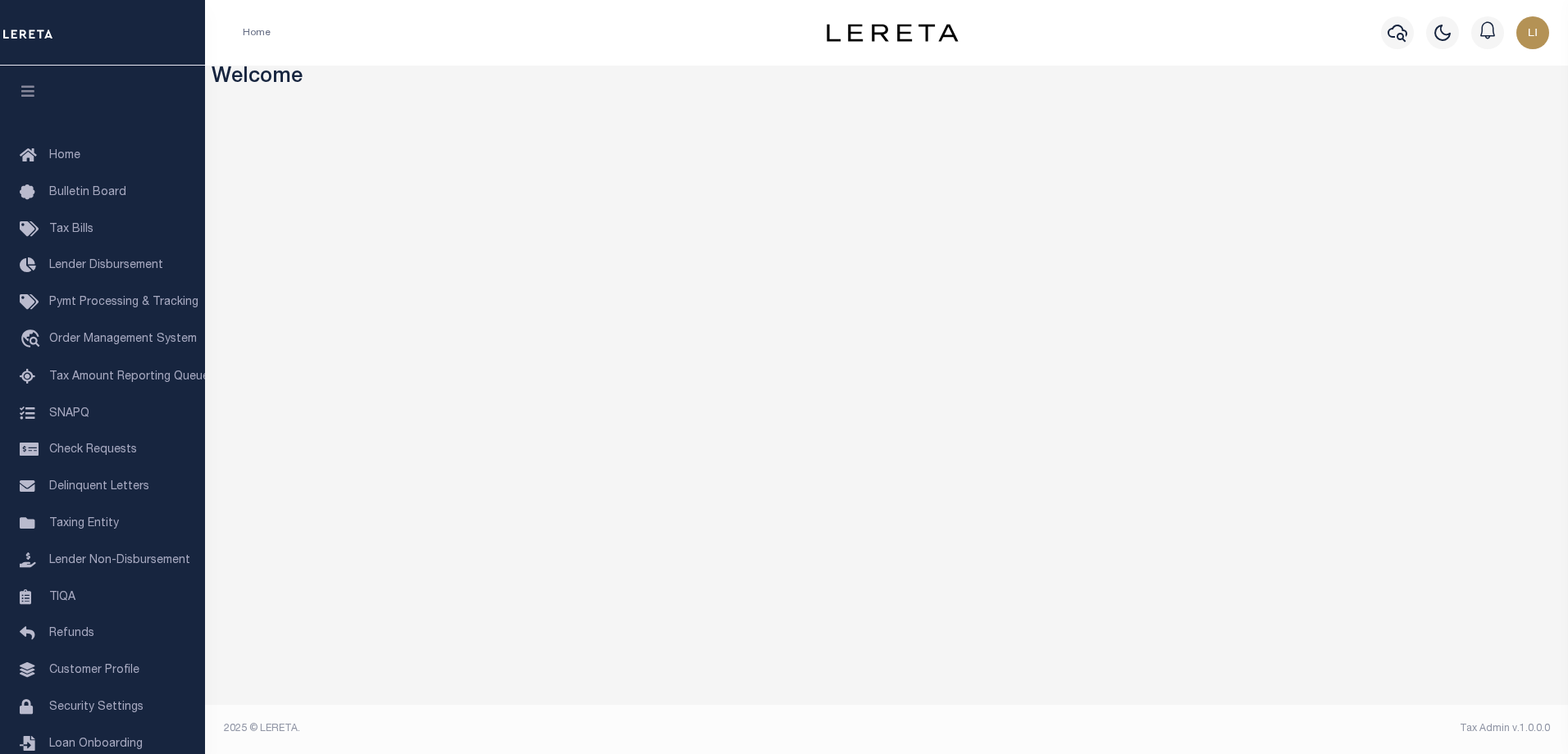 scroll, scrollTop: 0, scrollLeft: 0, axis: both 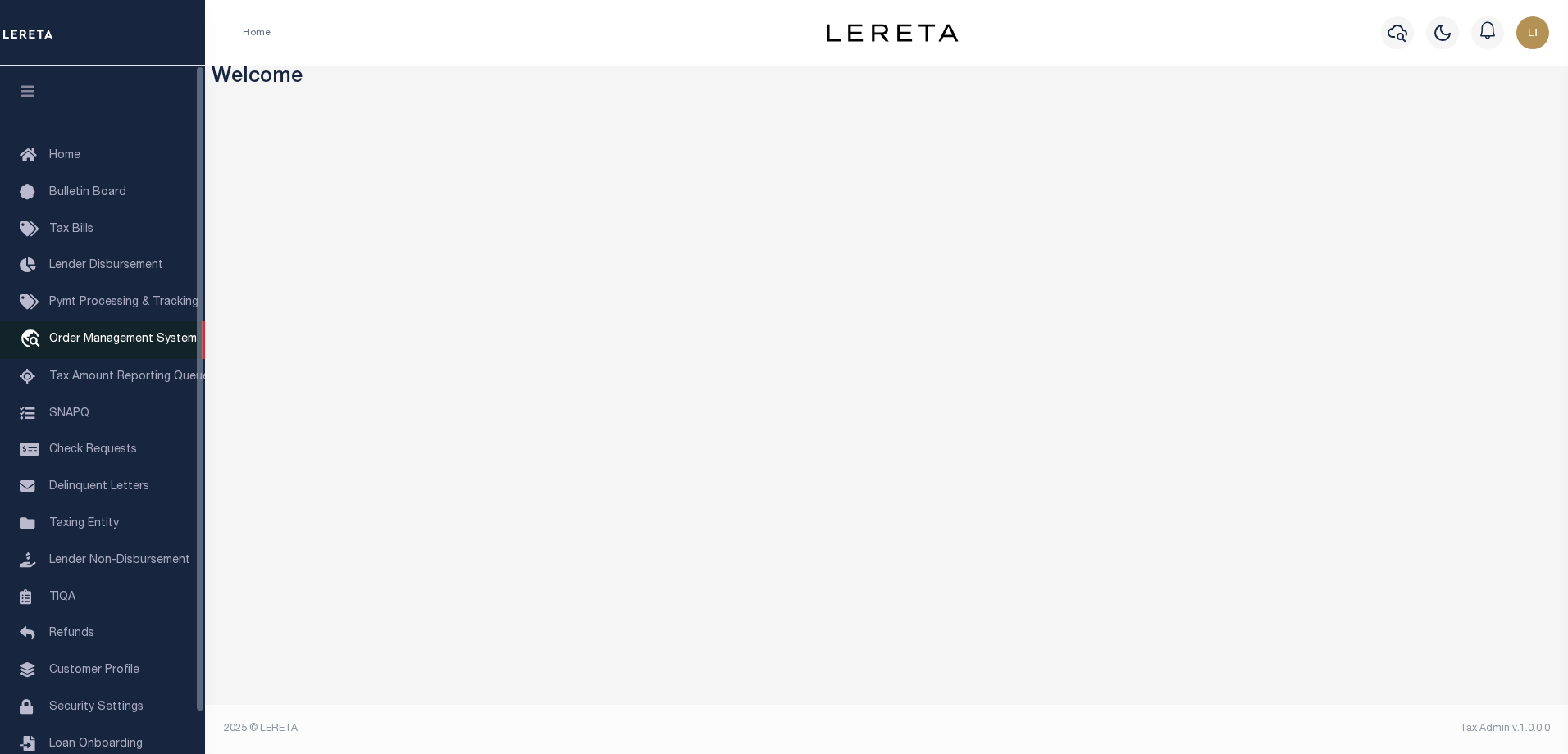 click on "Order Management System" at bounding box center (123, 339) 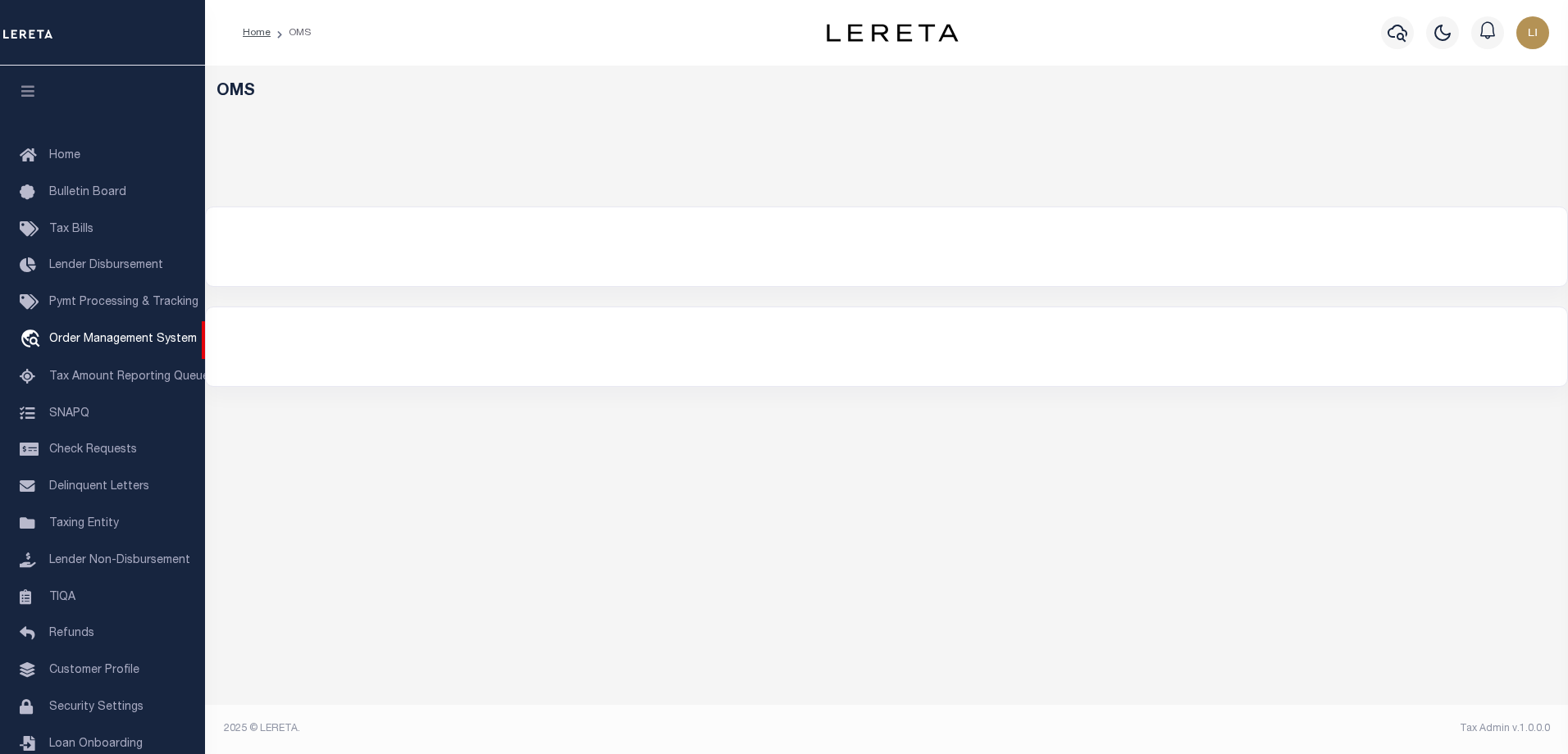 select on "200" 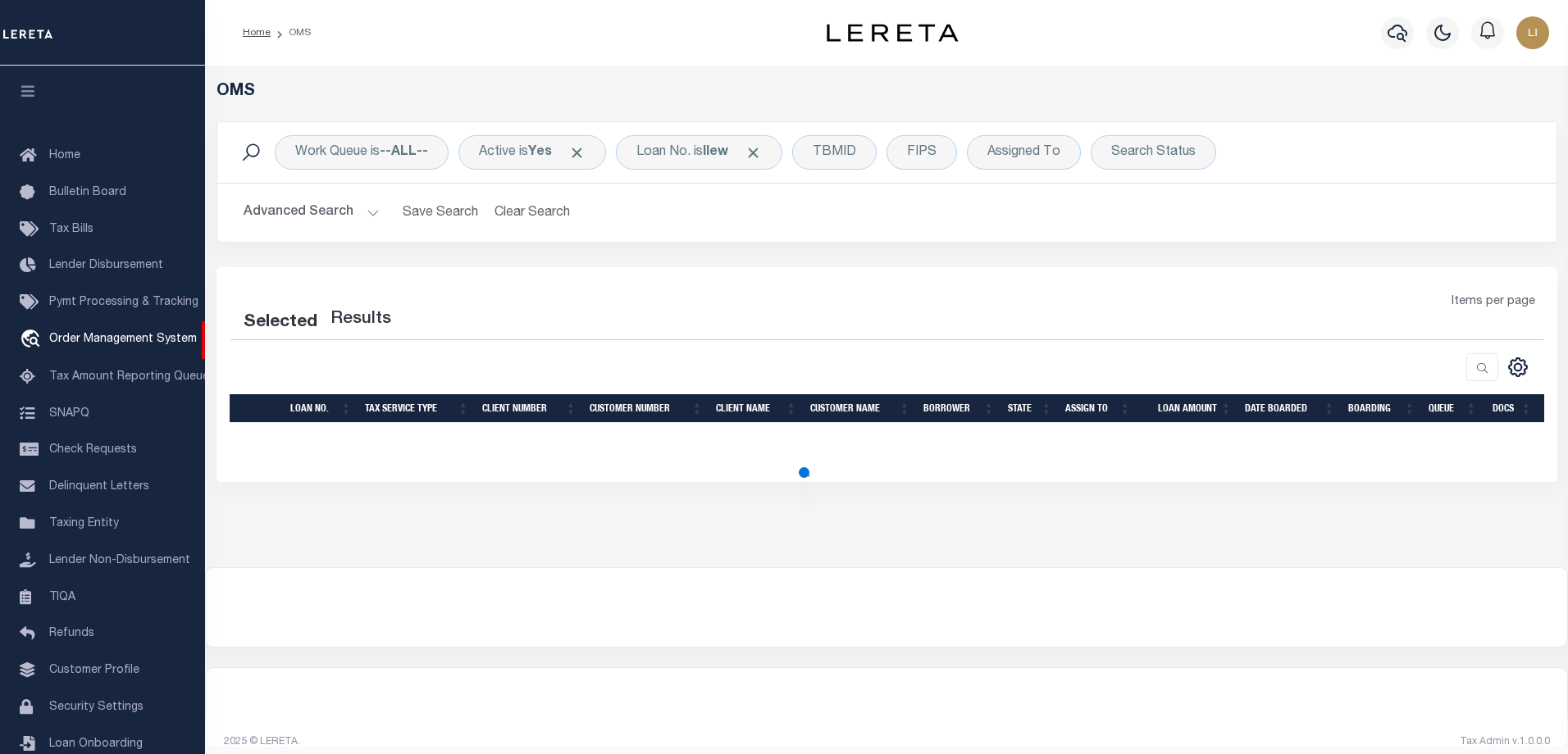 select on "200" 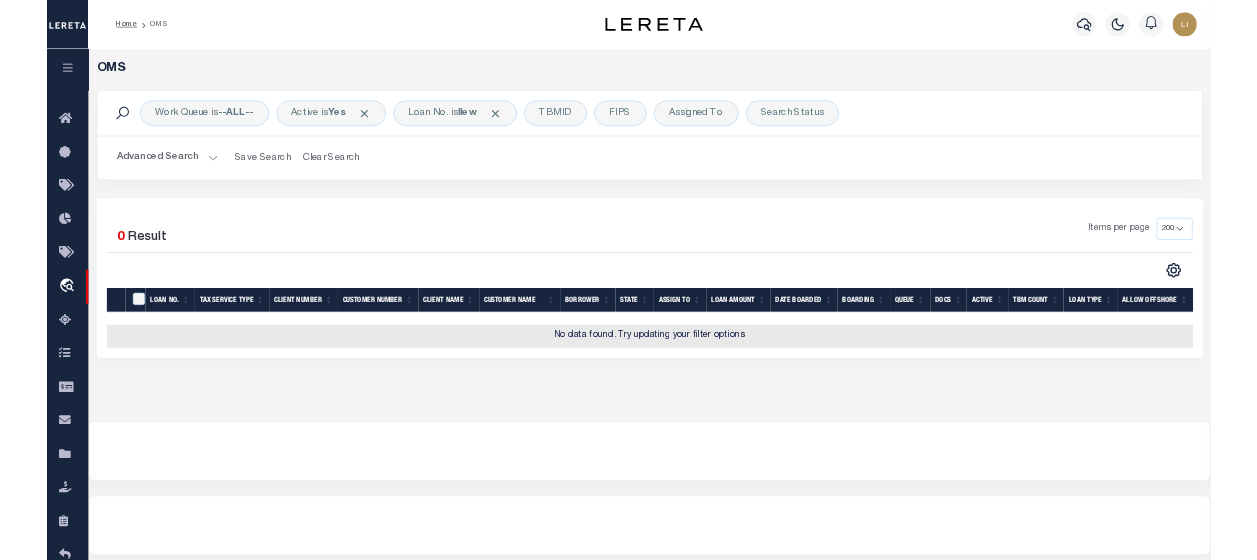 scroll, scrollTop: 0, scrollLeft: 0, axis: both 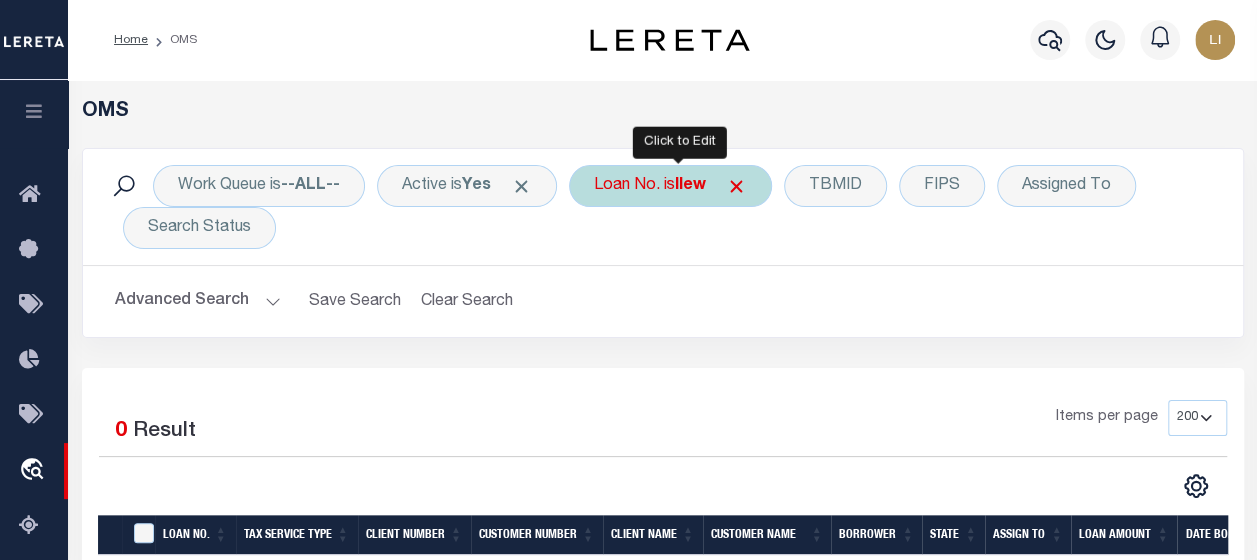click on "Loan No. is  llew" at bounding box center [670, 186] 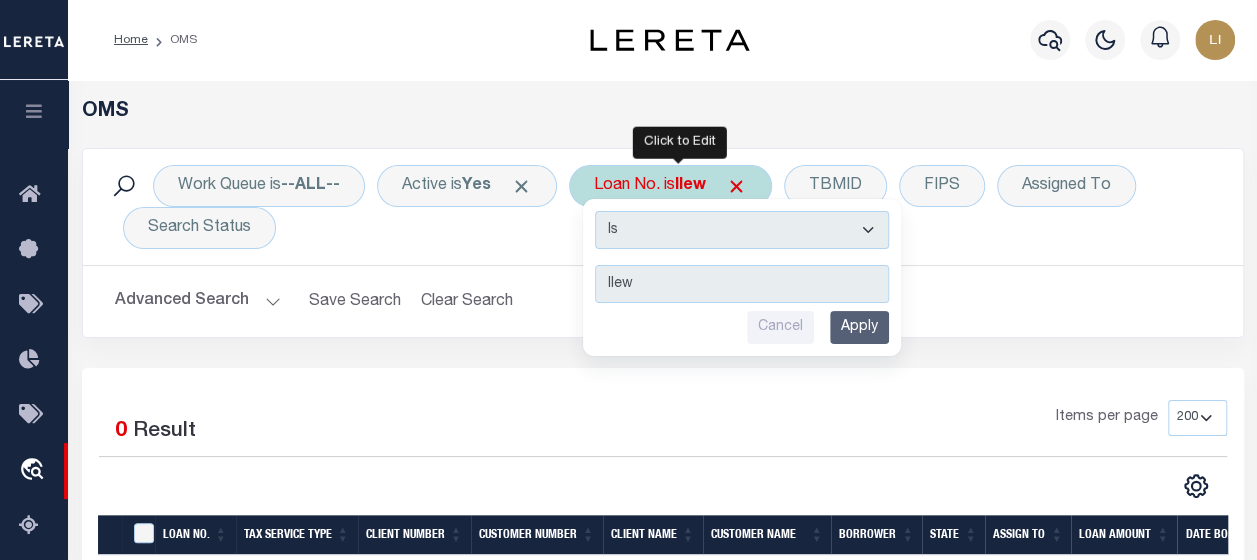 click on "Is
Contains" at bounding box center (742, 230) 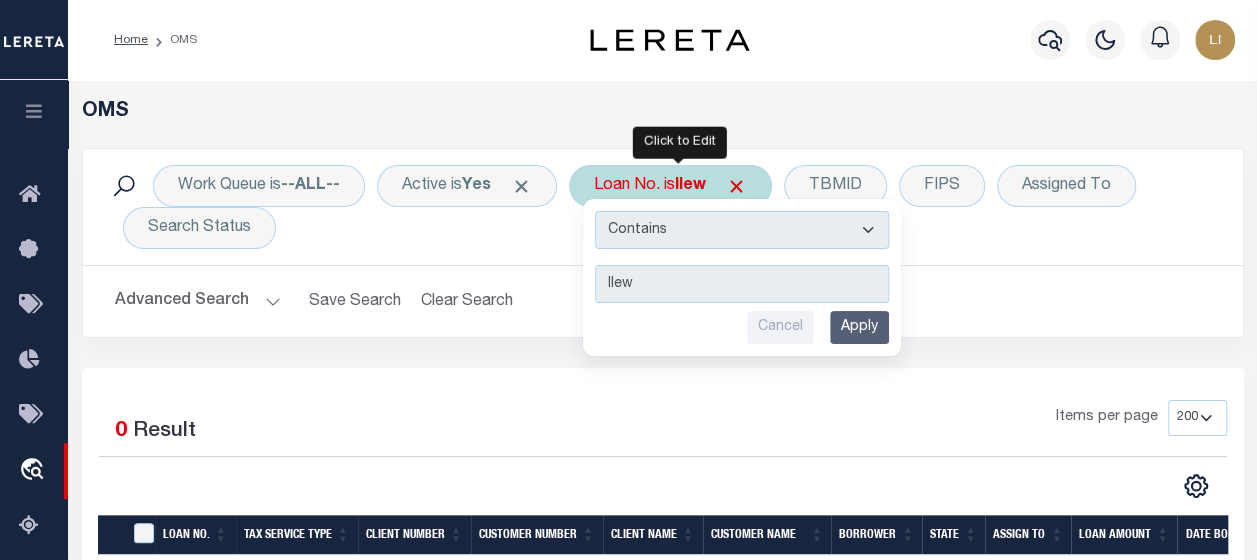click on "Apply" at bounding box center (859, 327) 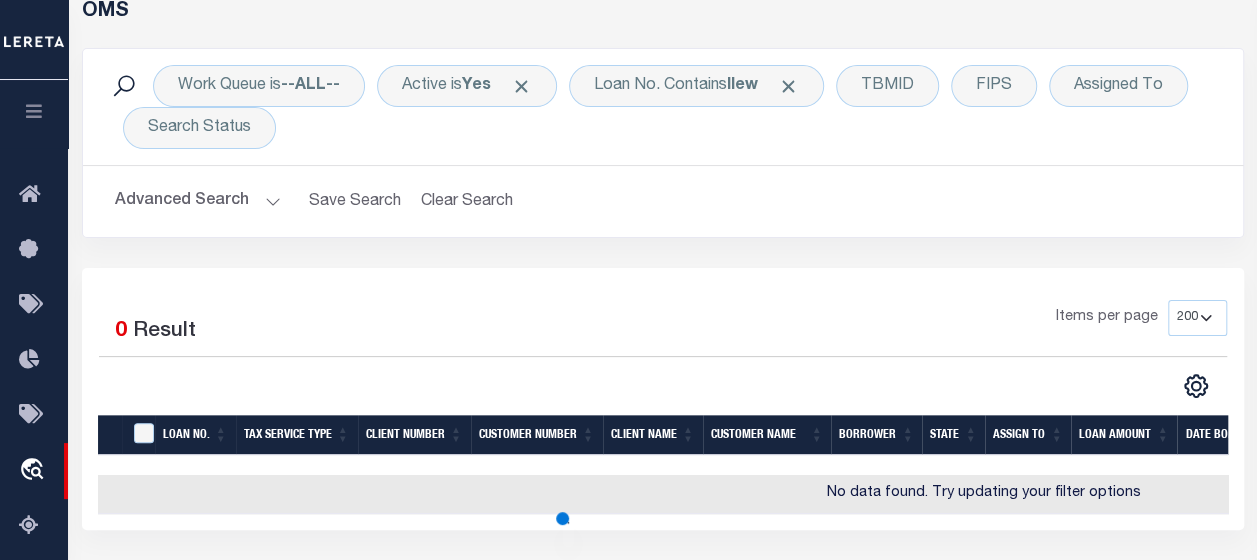 scroll, scrollTop: 300, scrollLeft: 0, axis: vertical 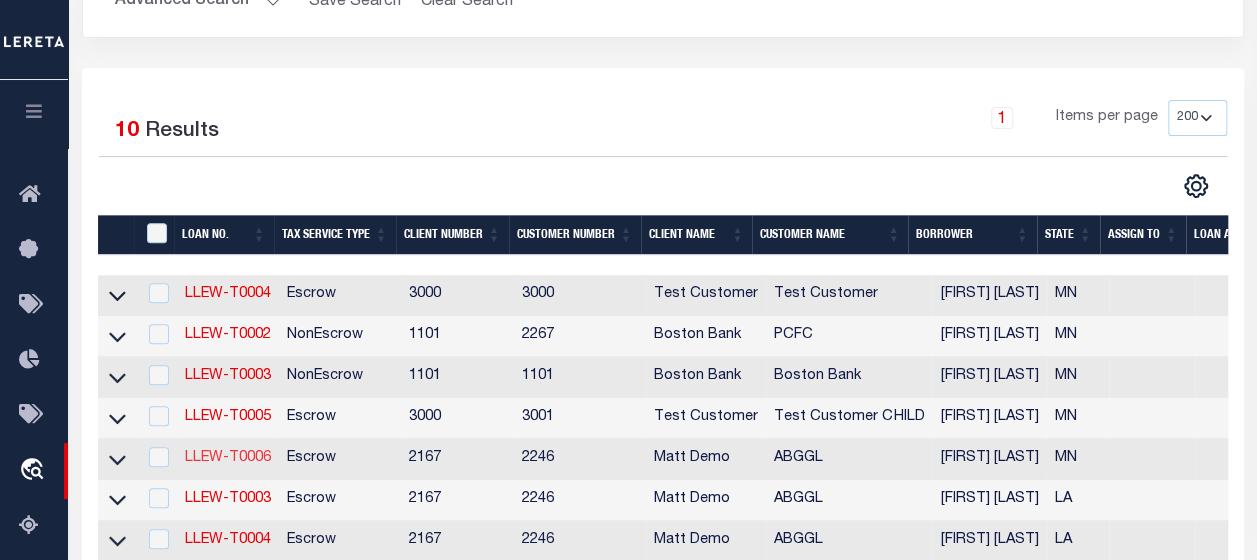 click on "LLEW-T0006" at bounding box center [228, 458] 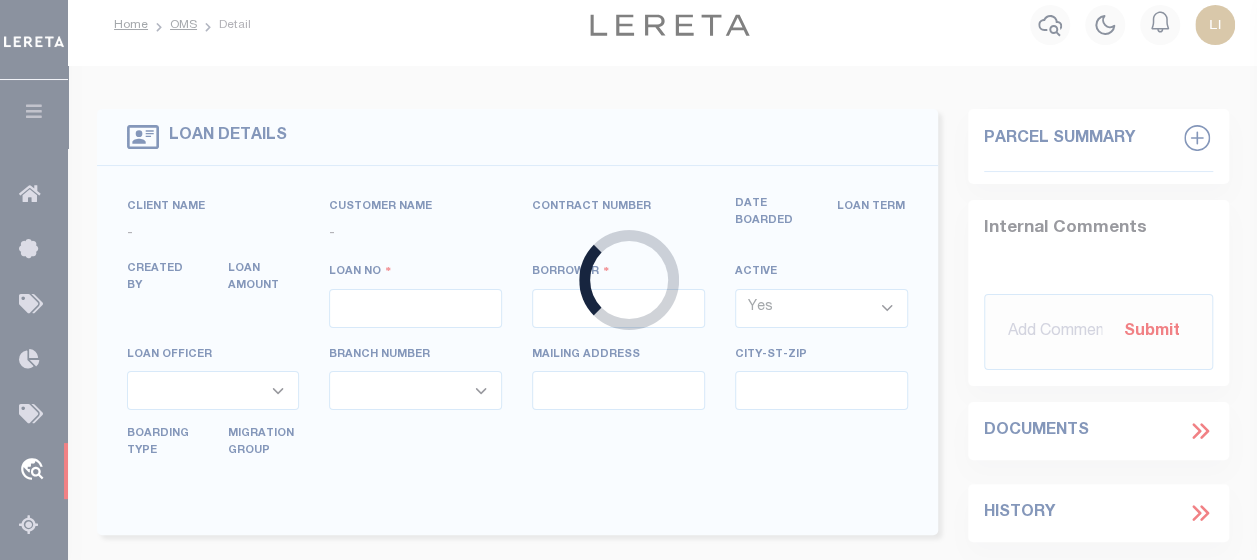 scroll, scrollTop: 0, scrollLeft: 0, axis: both 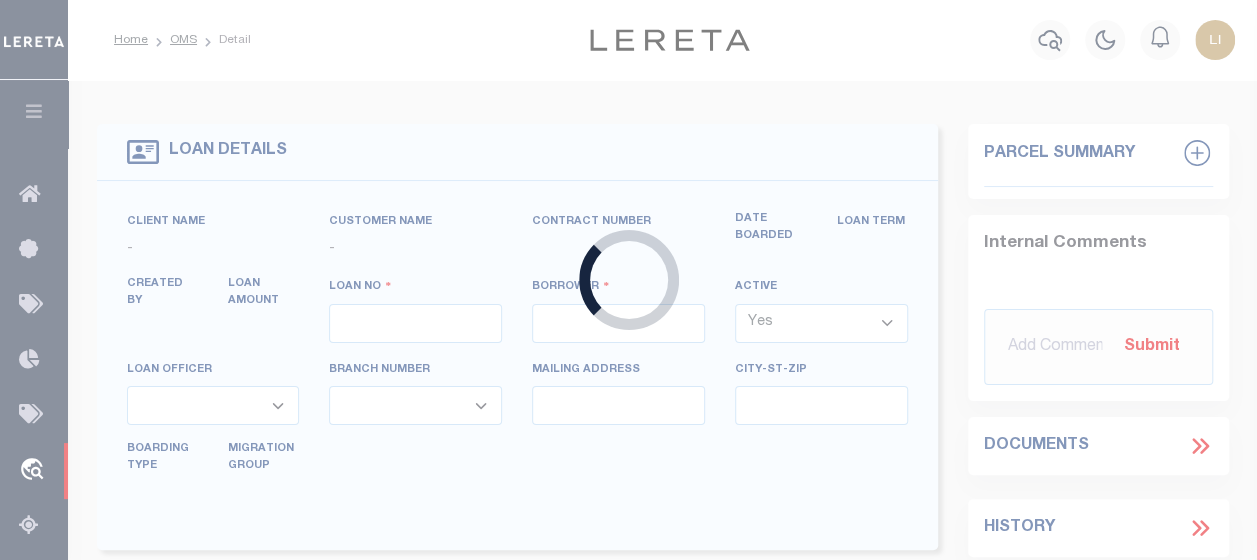 type on "LLEW-T0006" 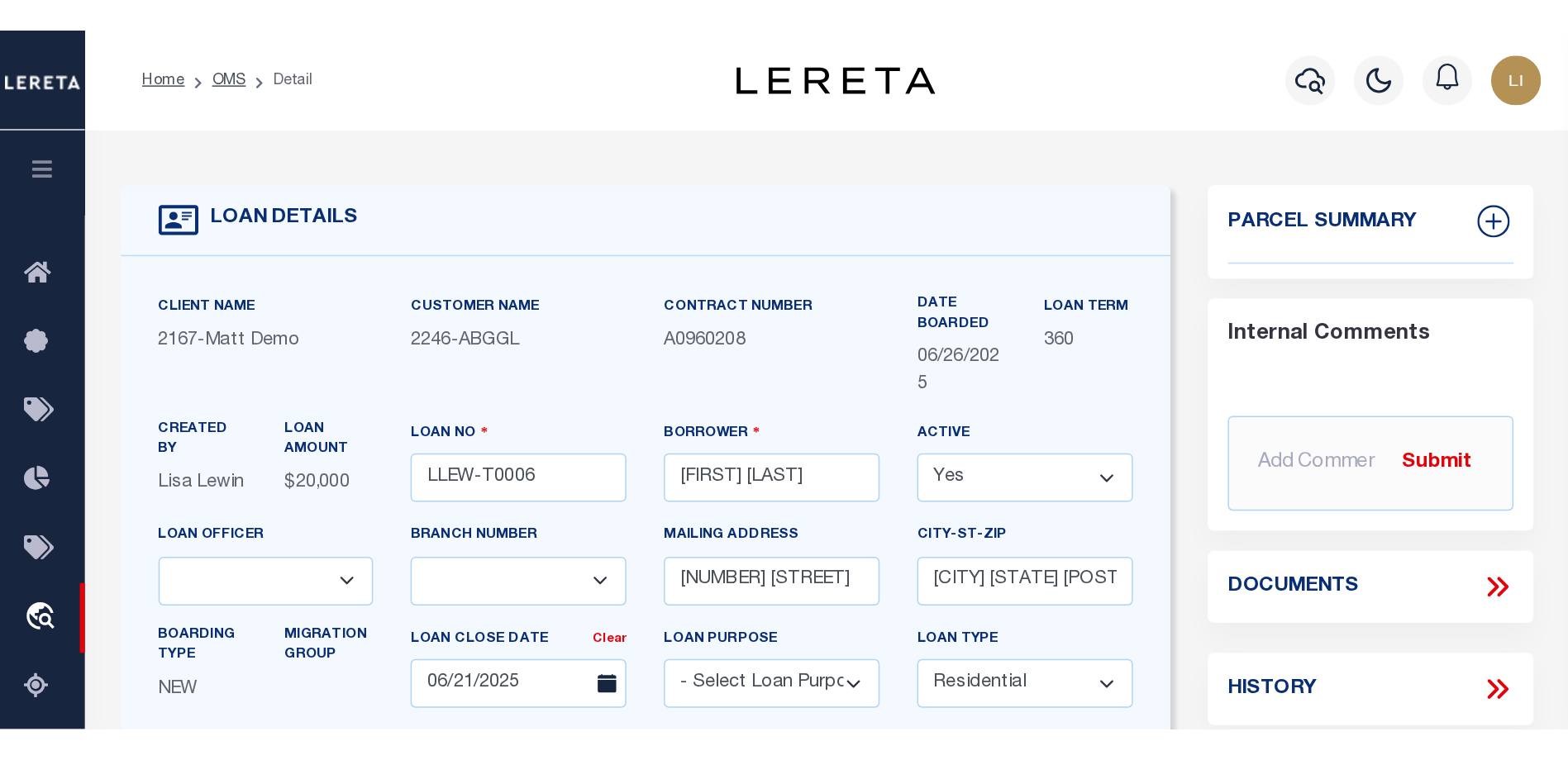 scroll, scrollTop: 165, scrollLeft: 0, axis: vertical 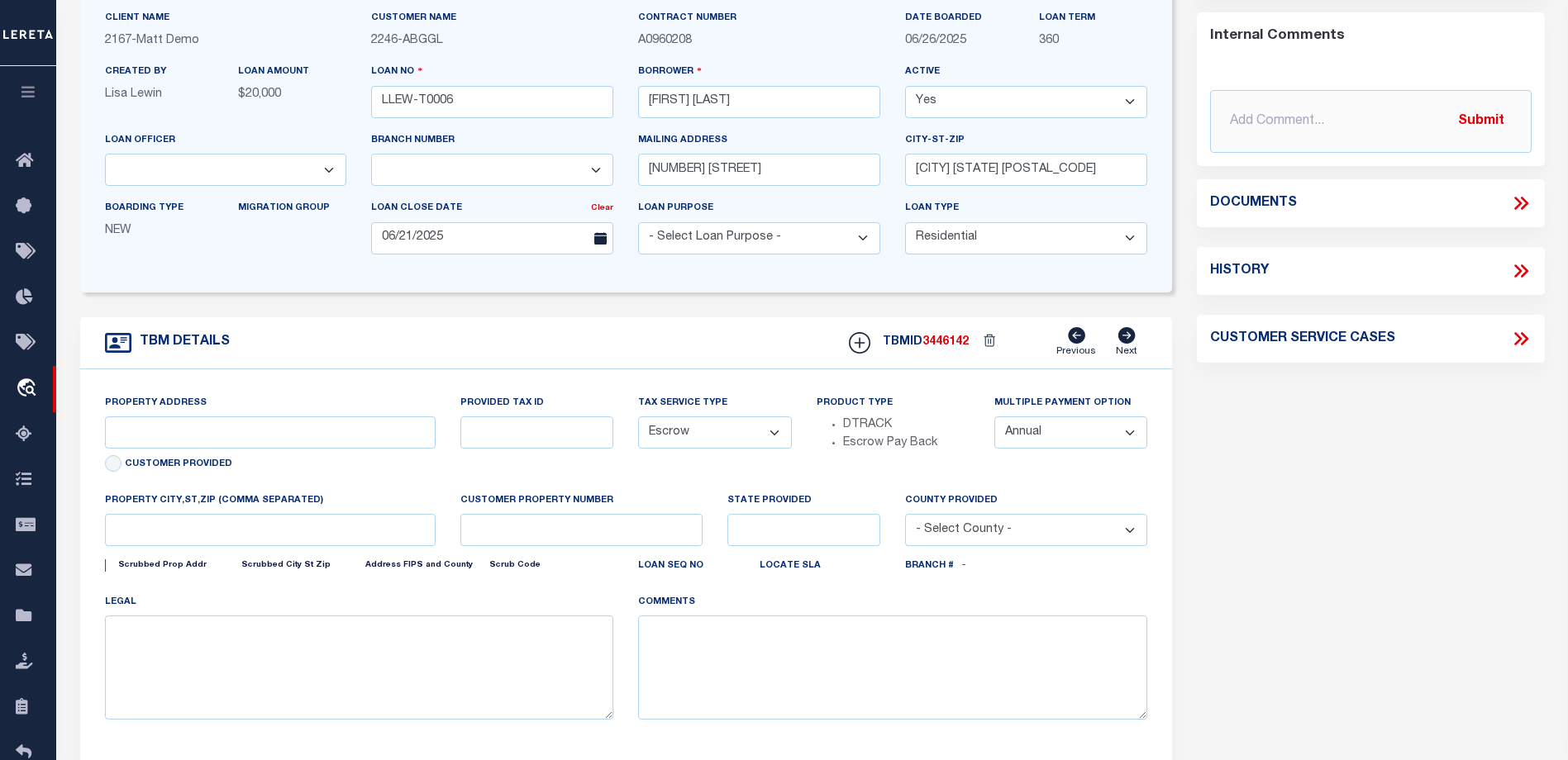click 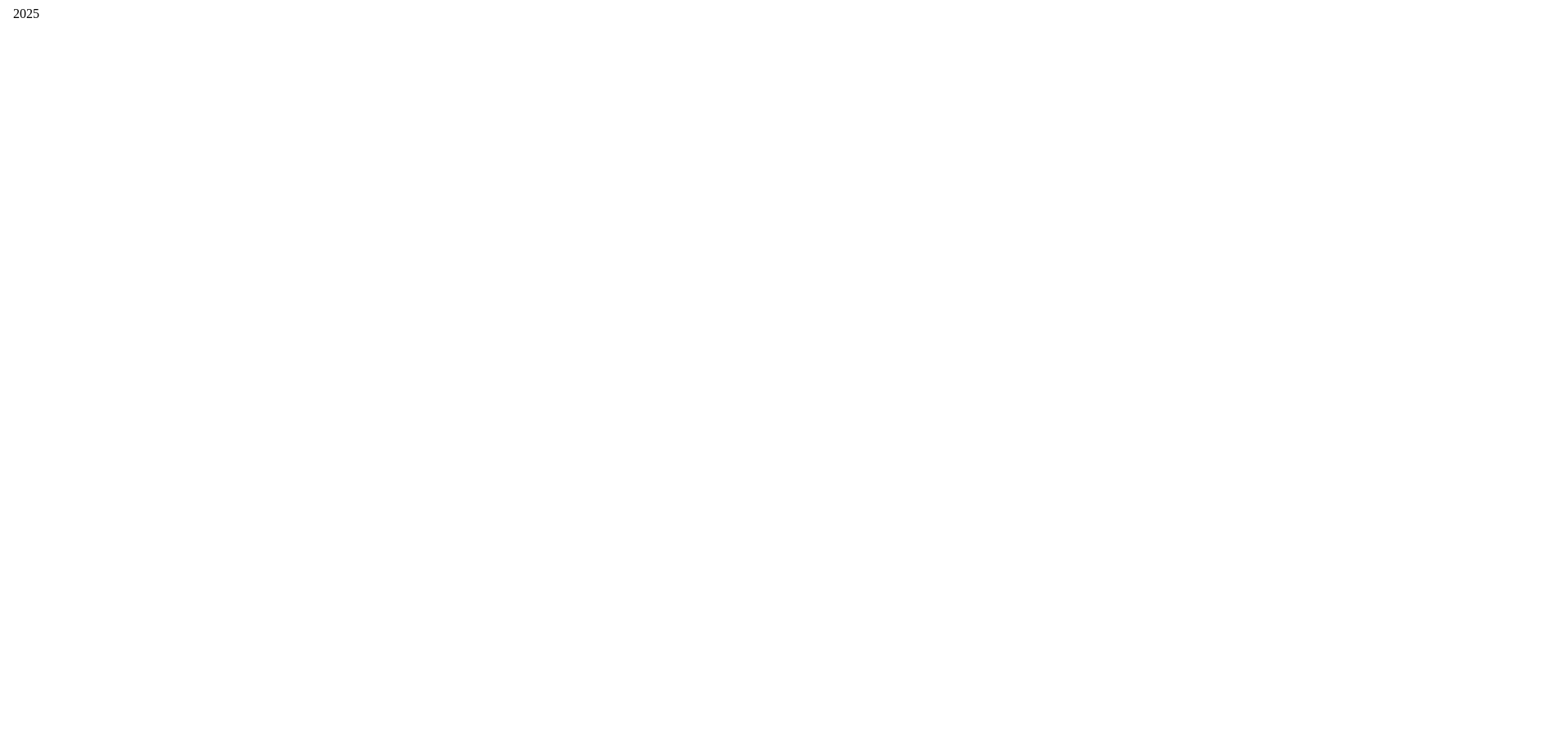 scroll, scrollTop: 0, scrollLeft: 0, axis: both 